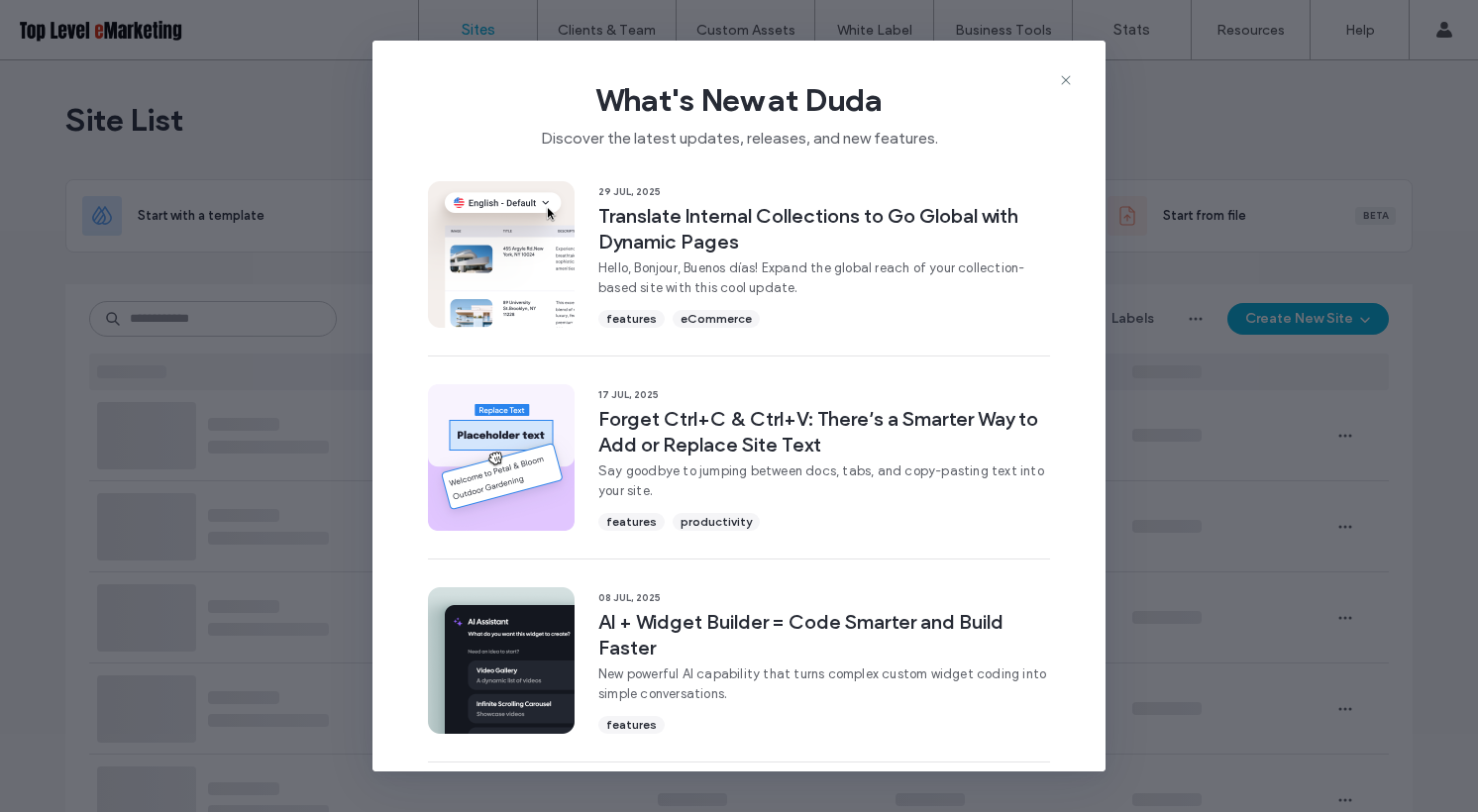 scroll, scrollTop: 0, scrollLeft: 0, axis: both 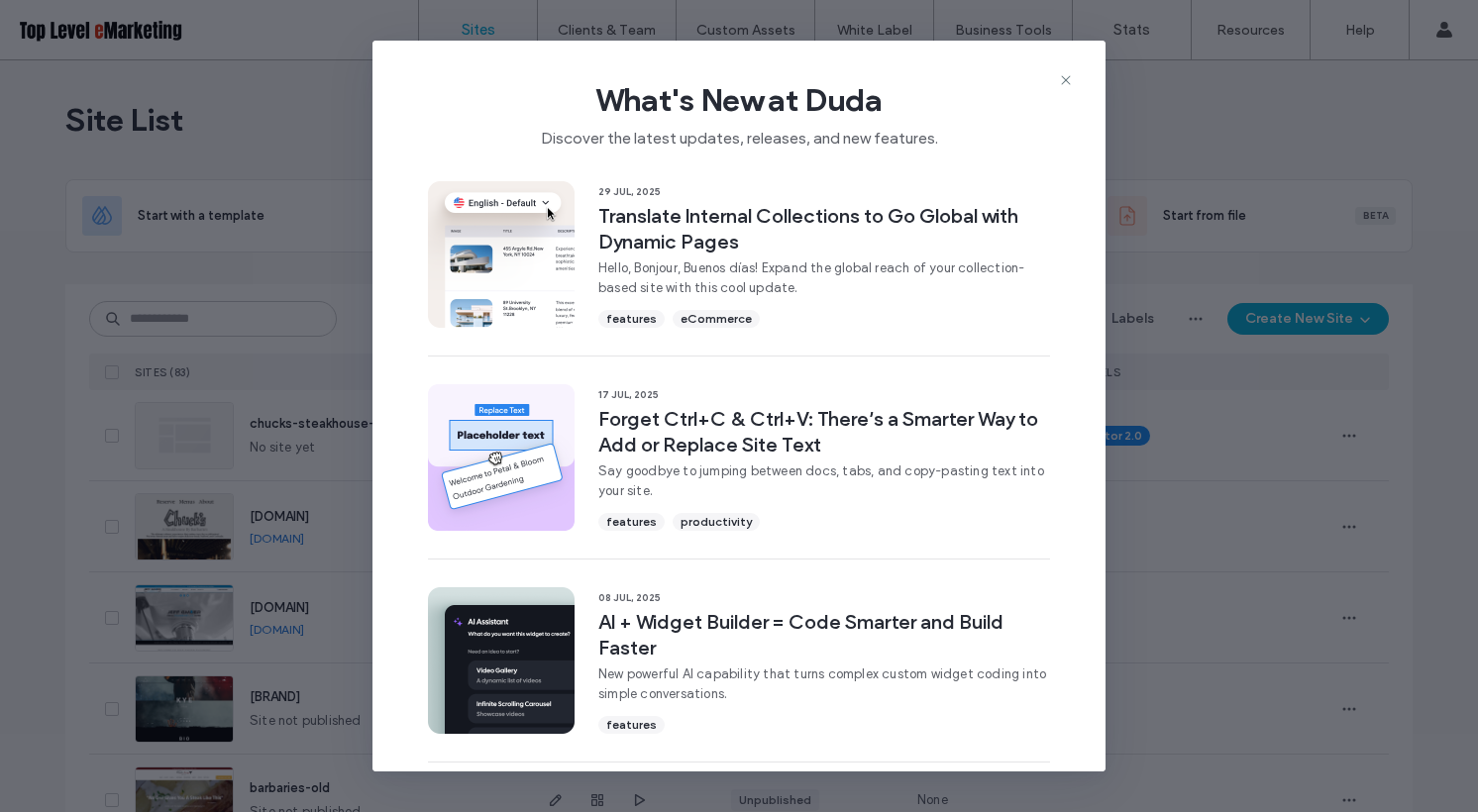click on "What's New at Duda" at bounding box center (739, 100) 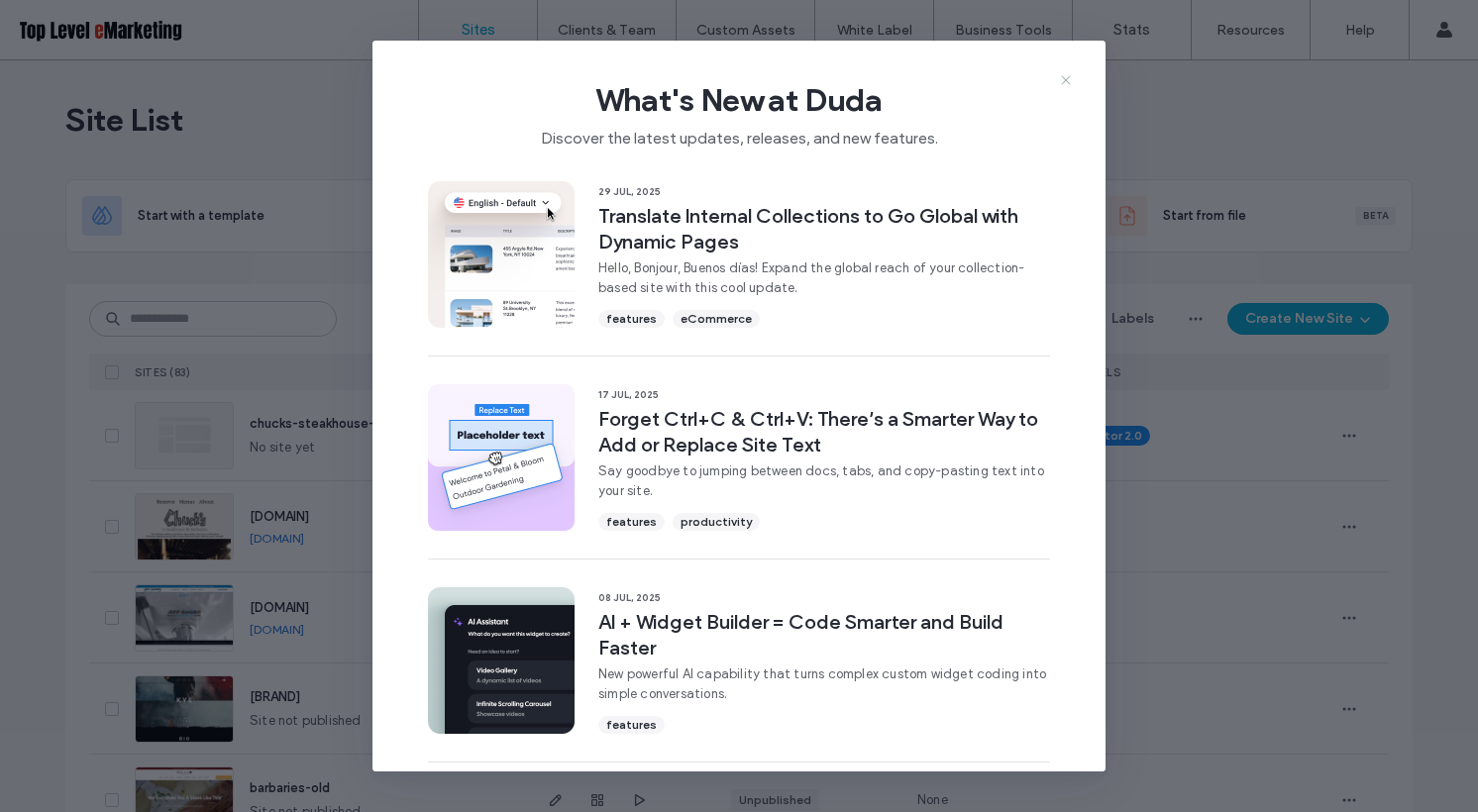 click 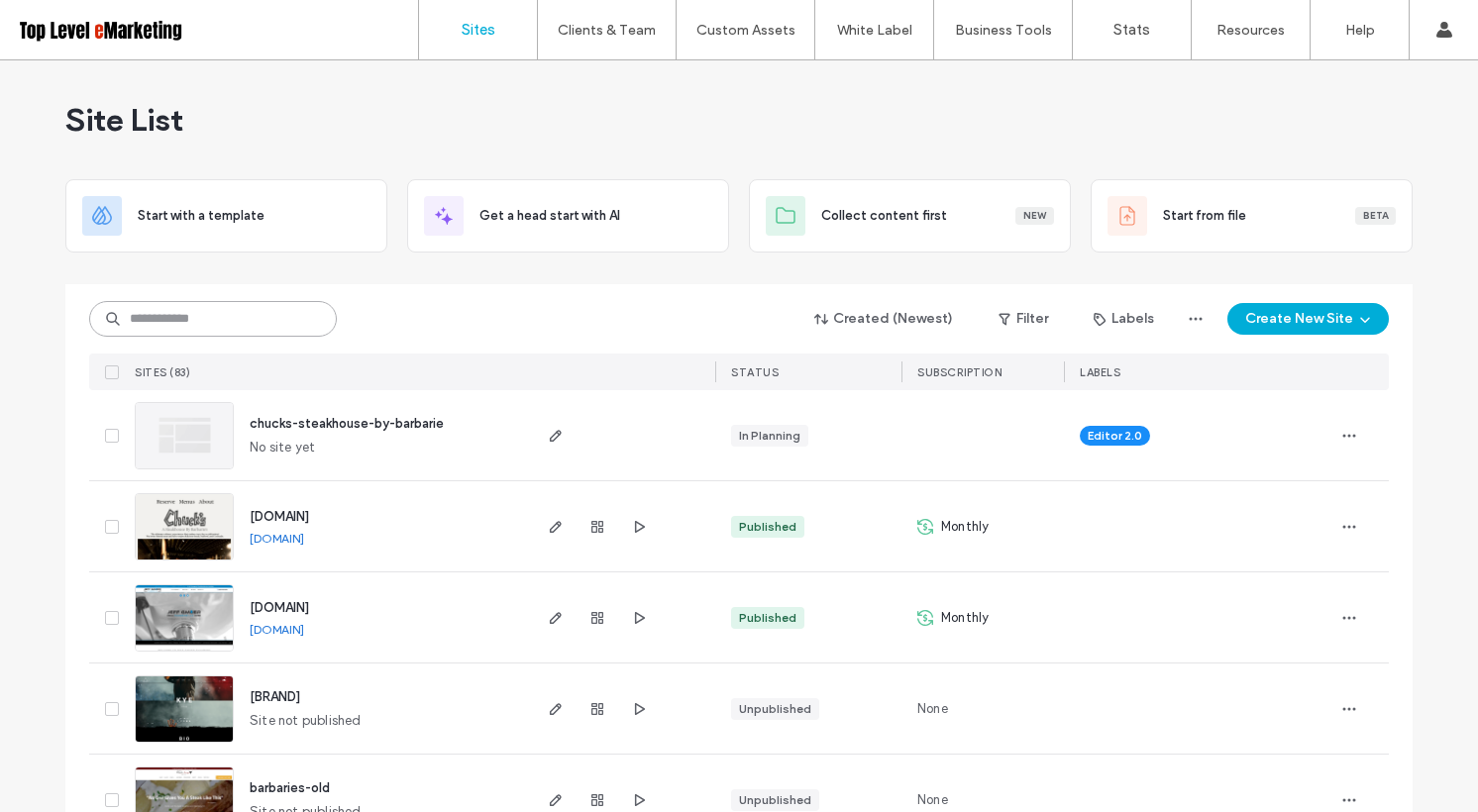 click at bounding box center [213, 319] 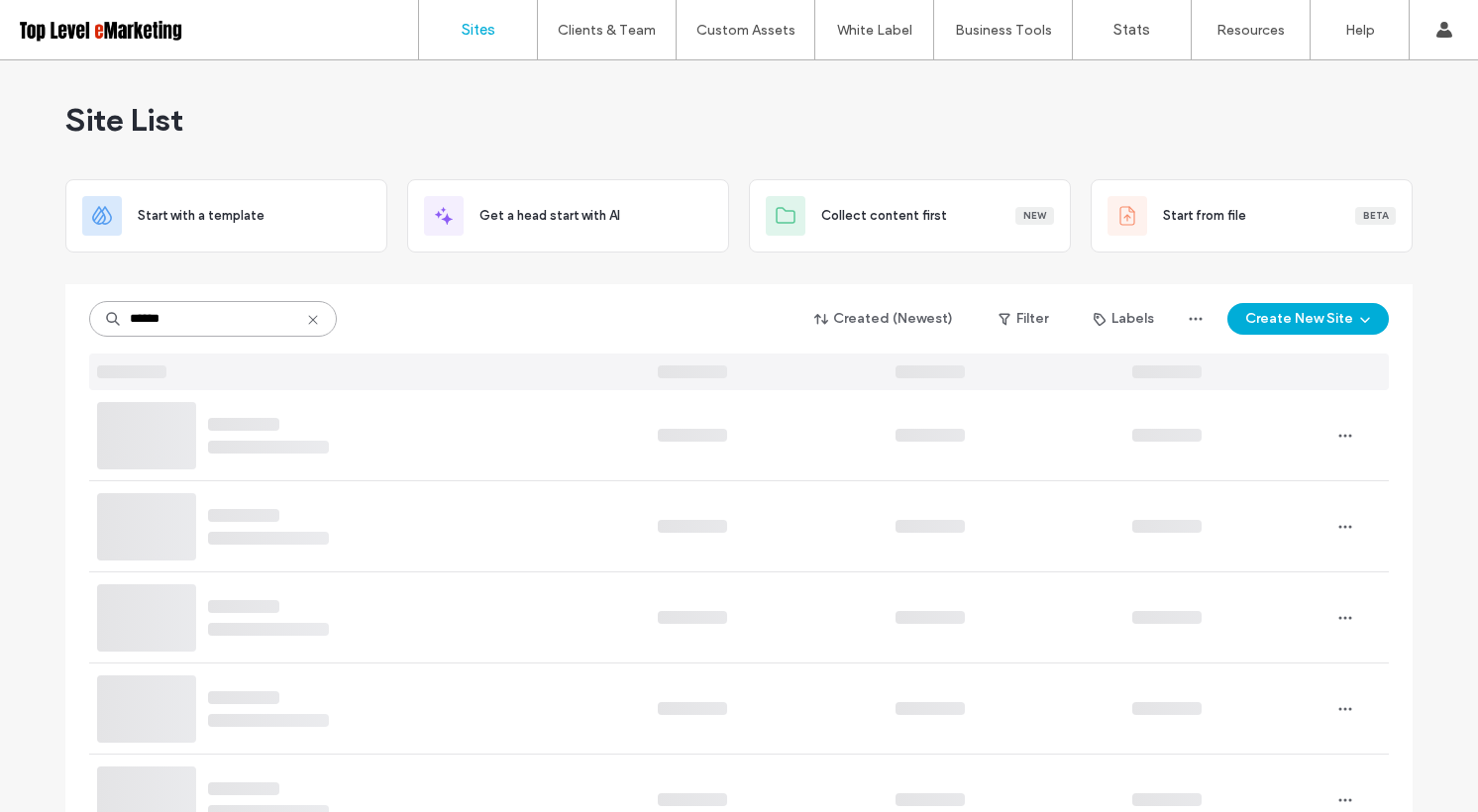 scroll, scrollTop: 0, scrollLeft: 0, axis: both 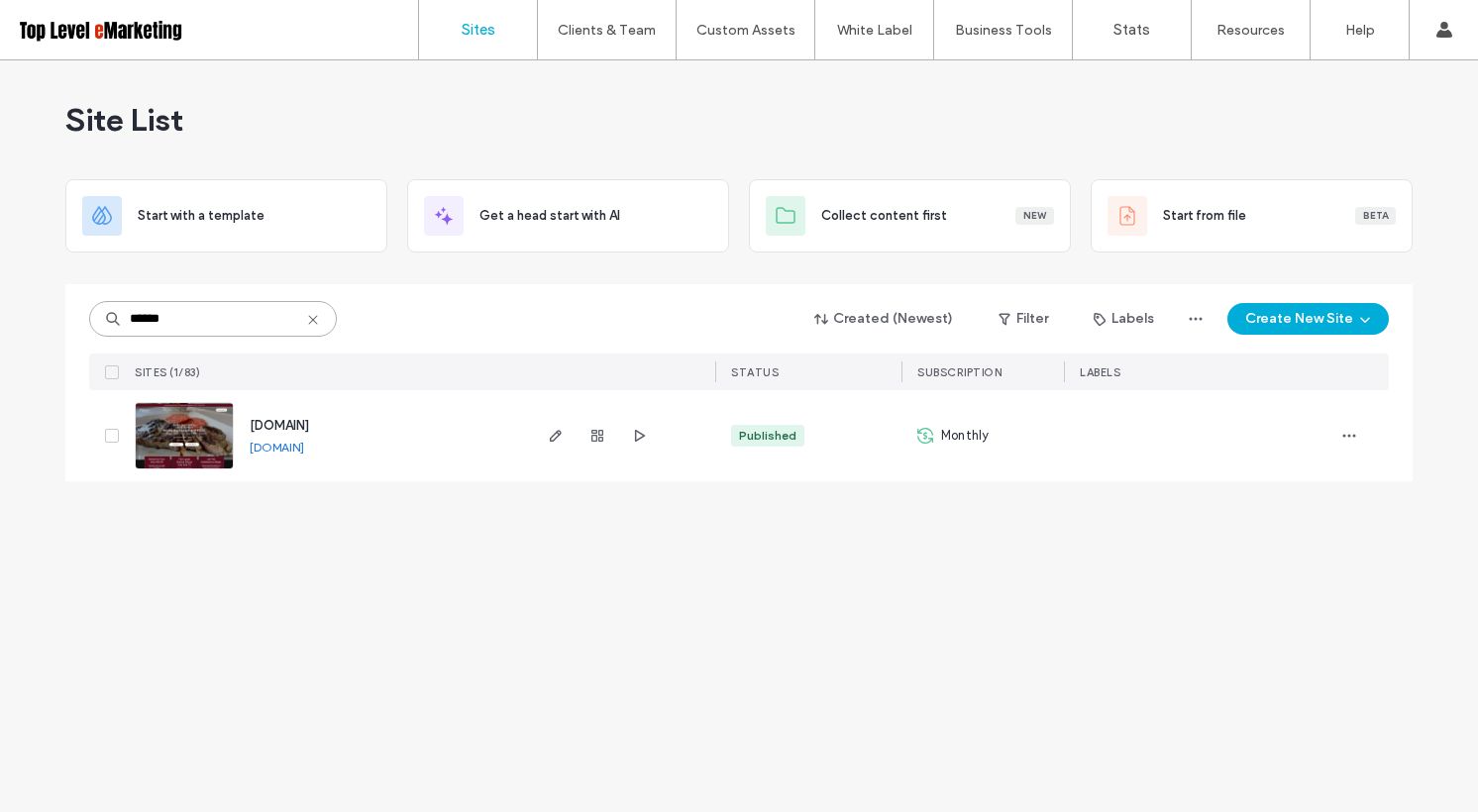 type on "******" 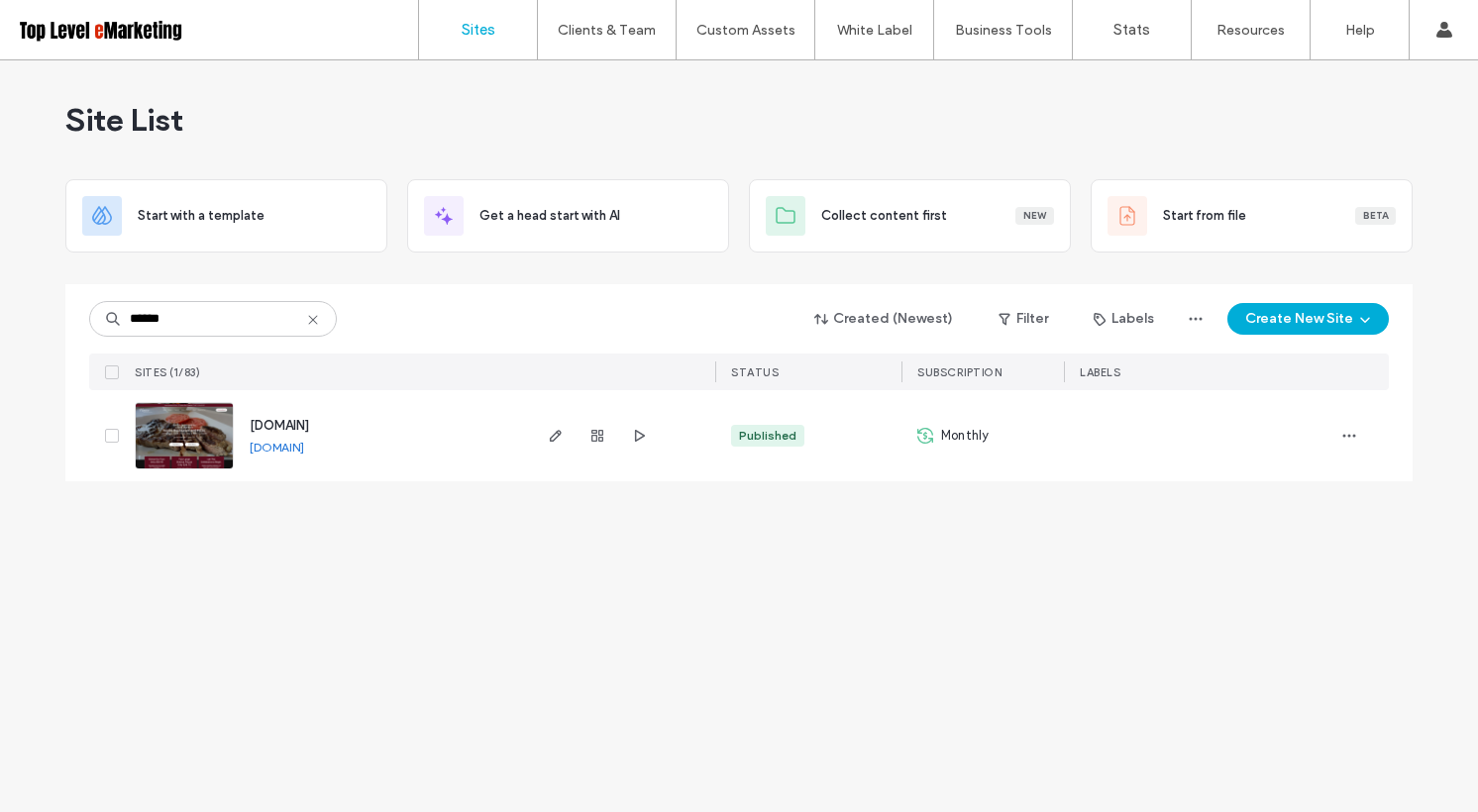 click on "www.[website].com" at bounding box center (279, 425) 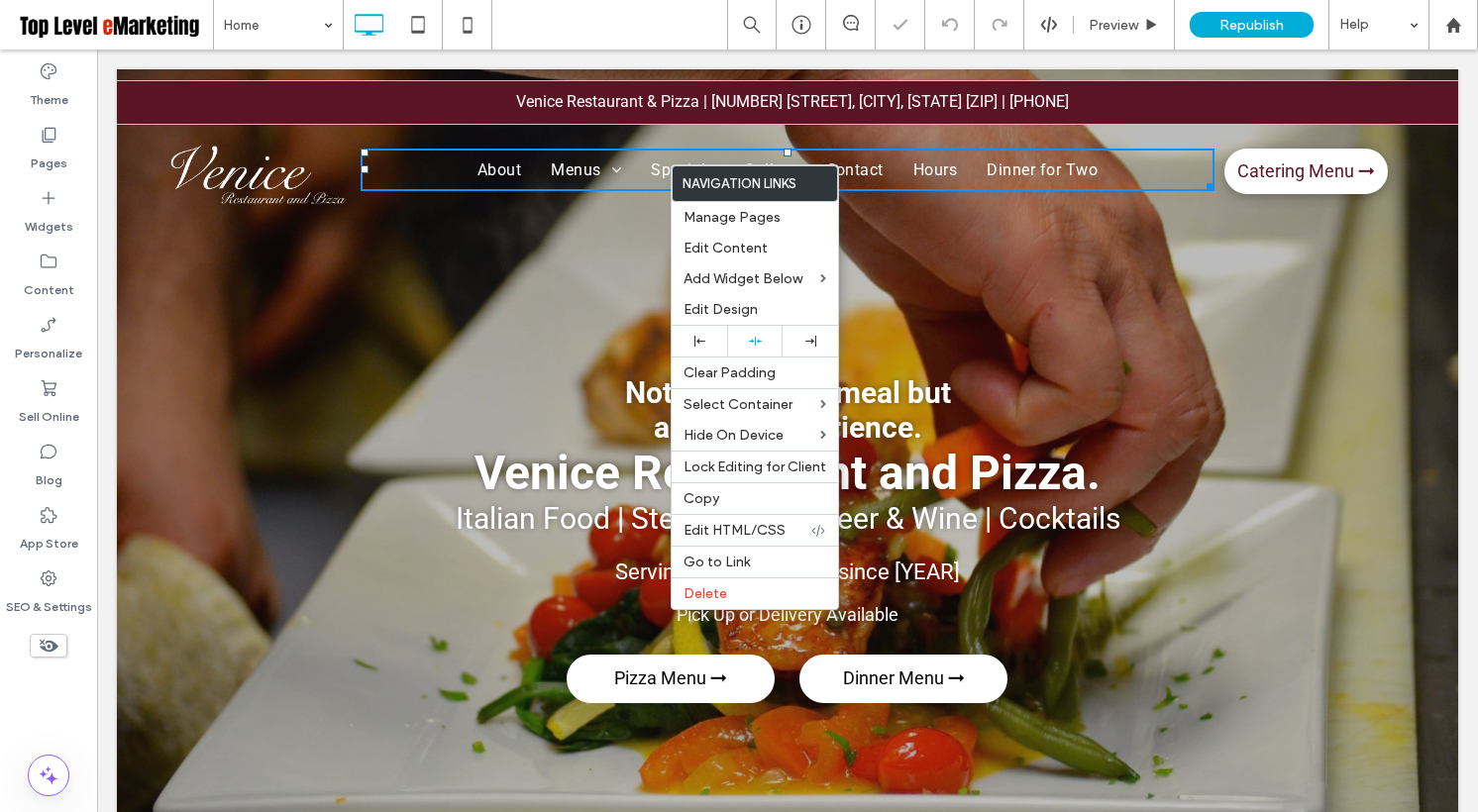 scroll, scrollTop: 0, scrollLeft: 0, axis: both 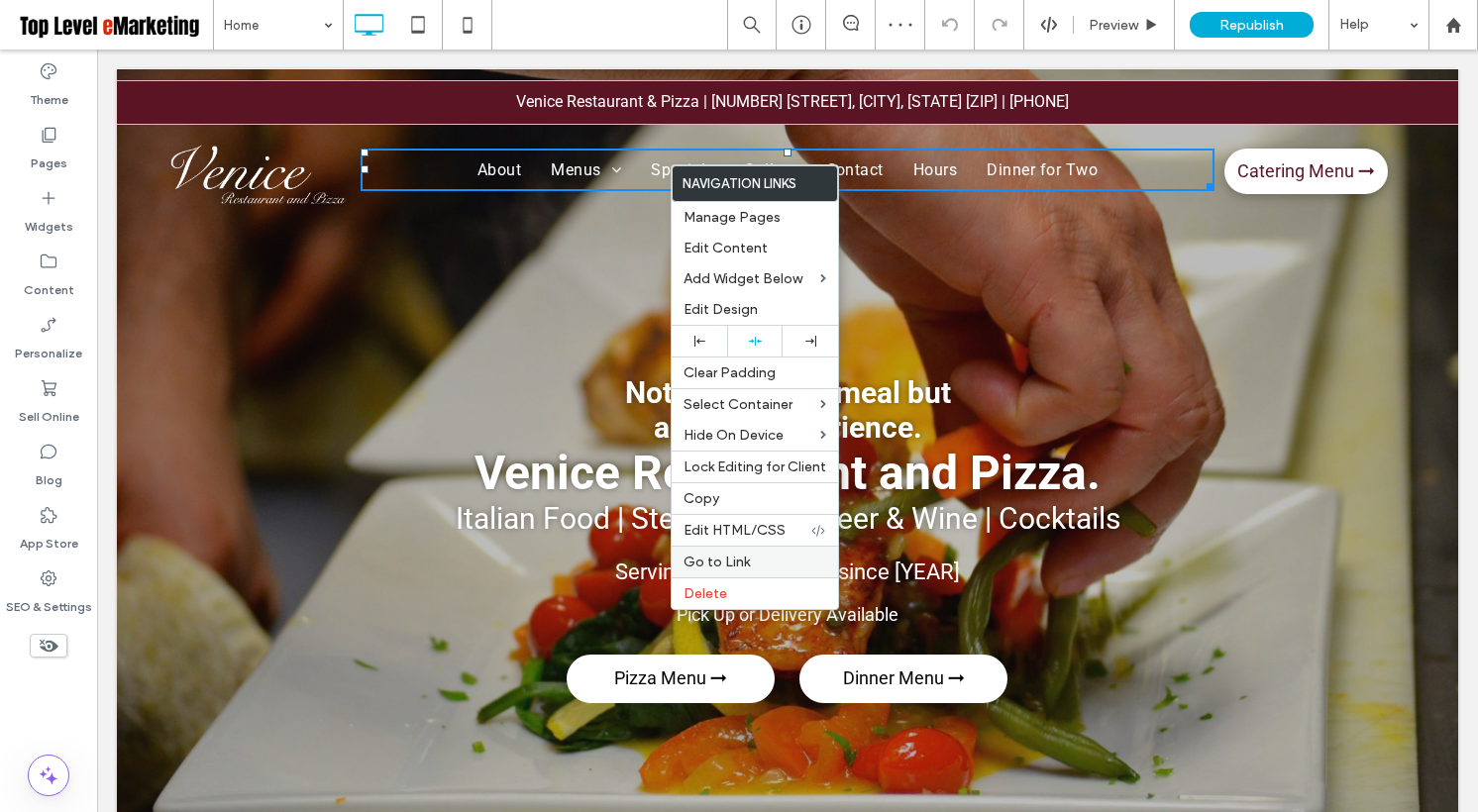 click on "Go to Link" at bounding box center [716, 561] 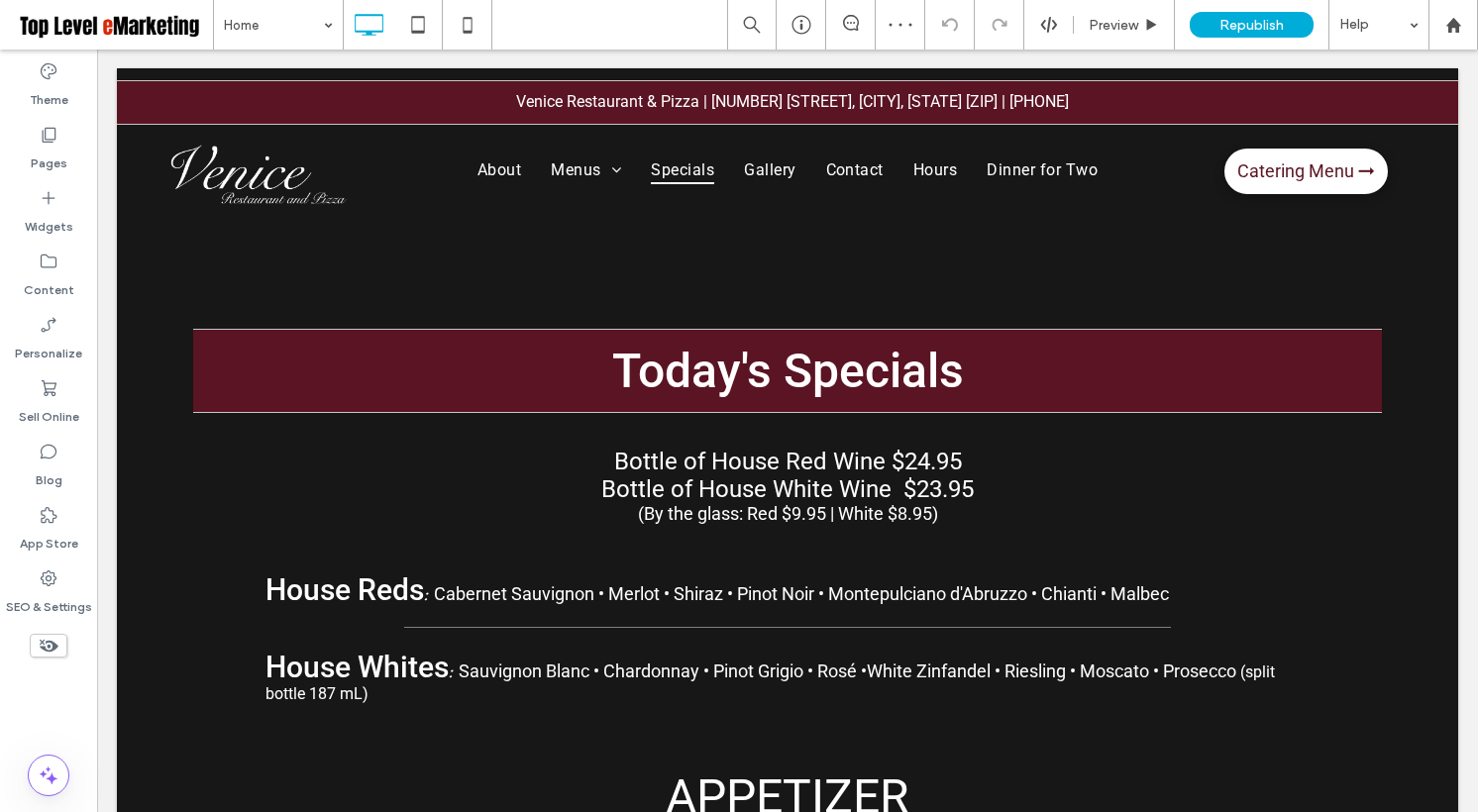 scroll, scrollTop: 0, scrollLeft: 0, axis: both 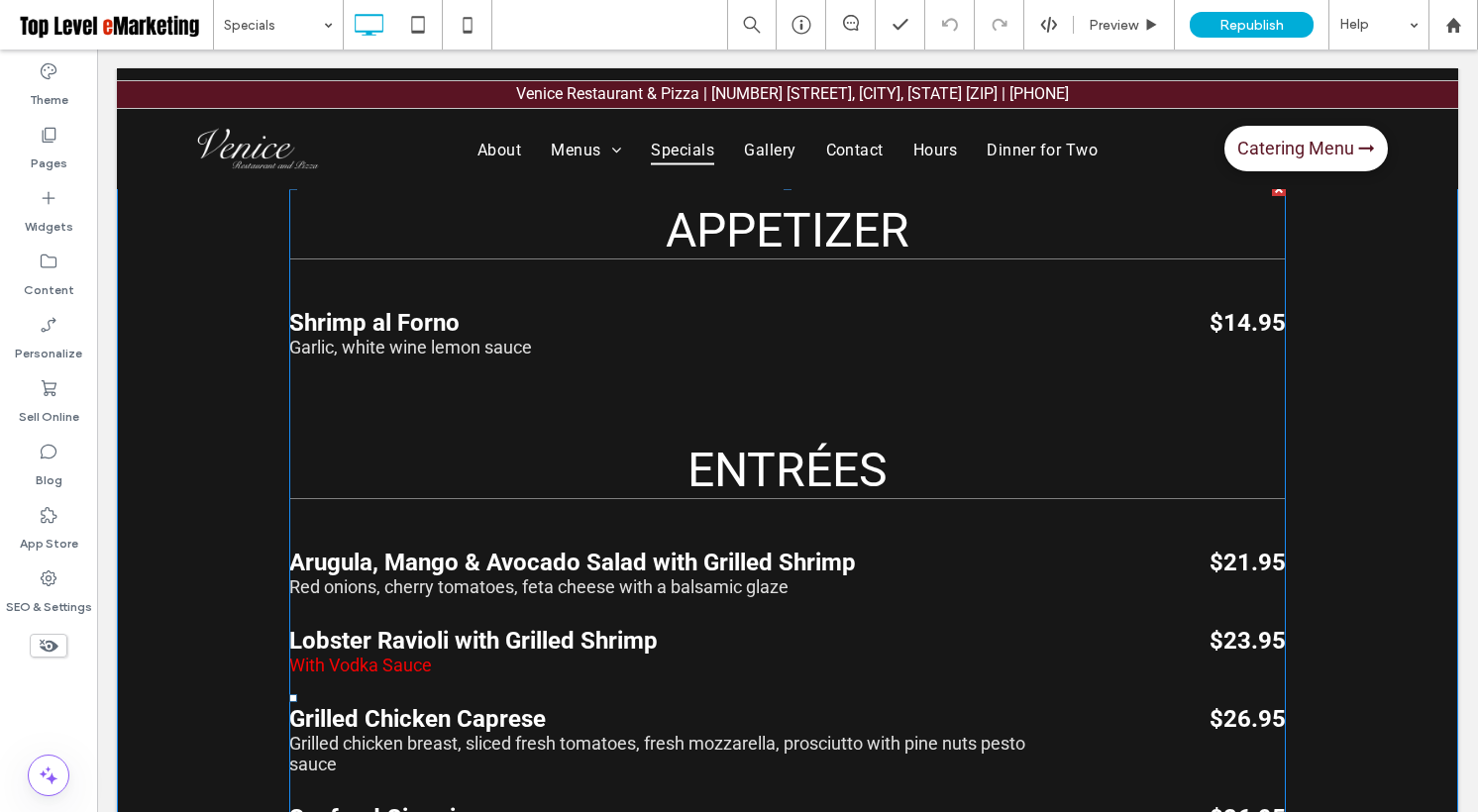 click on "APPETIZER
Shrimp al Forno
Garlic, white wine lemon sauce
$[PRICE]" at bounding box center [788, 297] 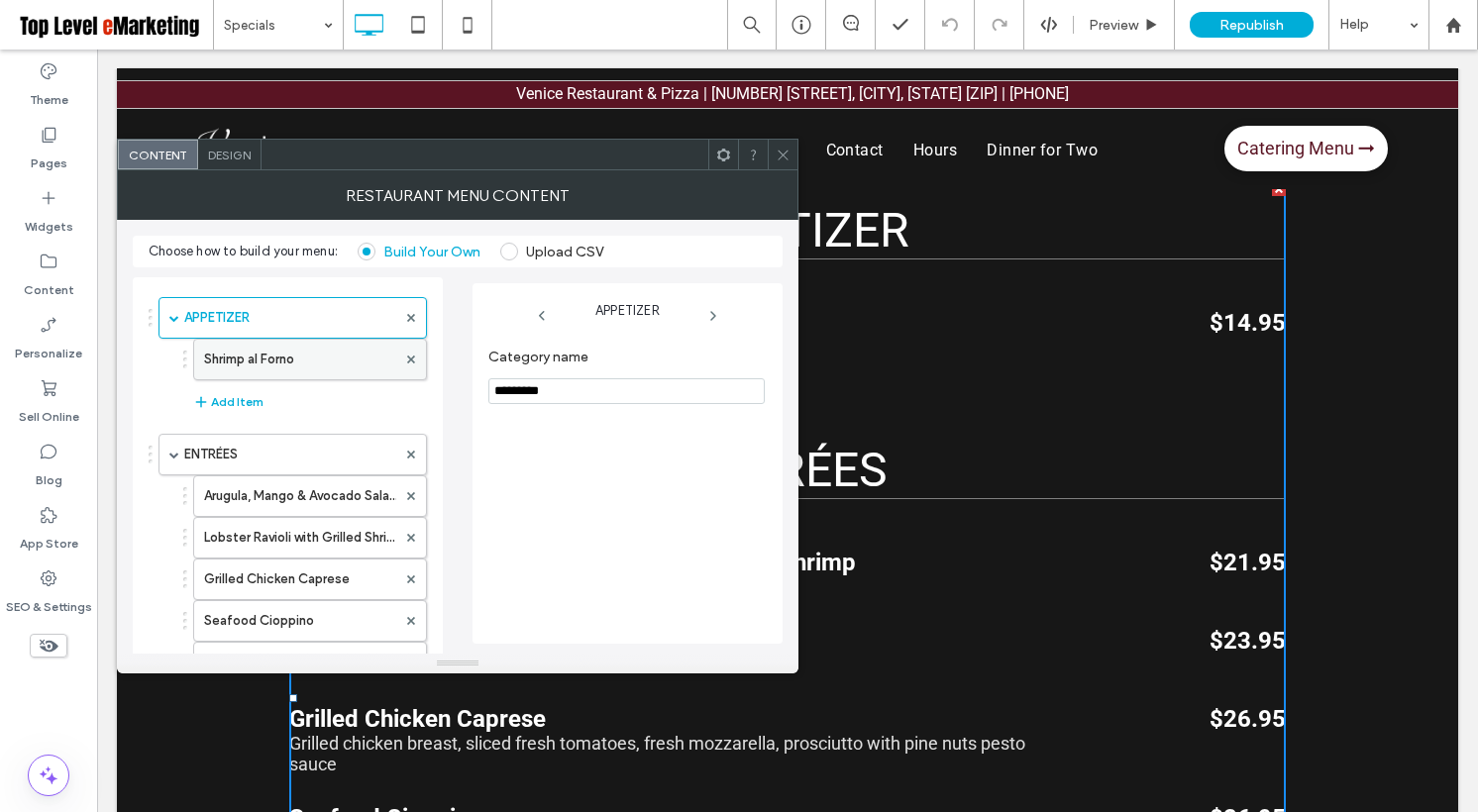 click on "Shrimp al Forno" at bounding box center [300, 359] 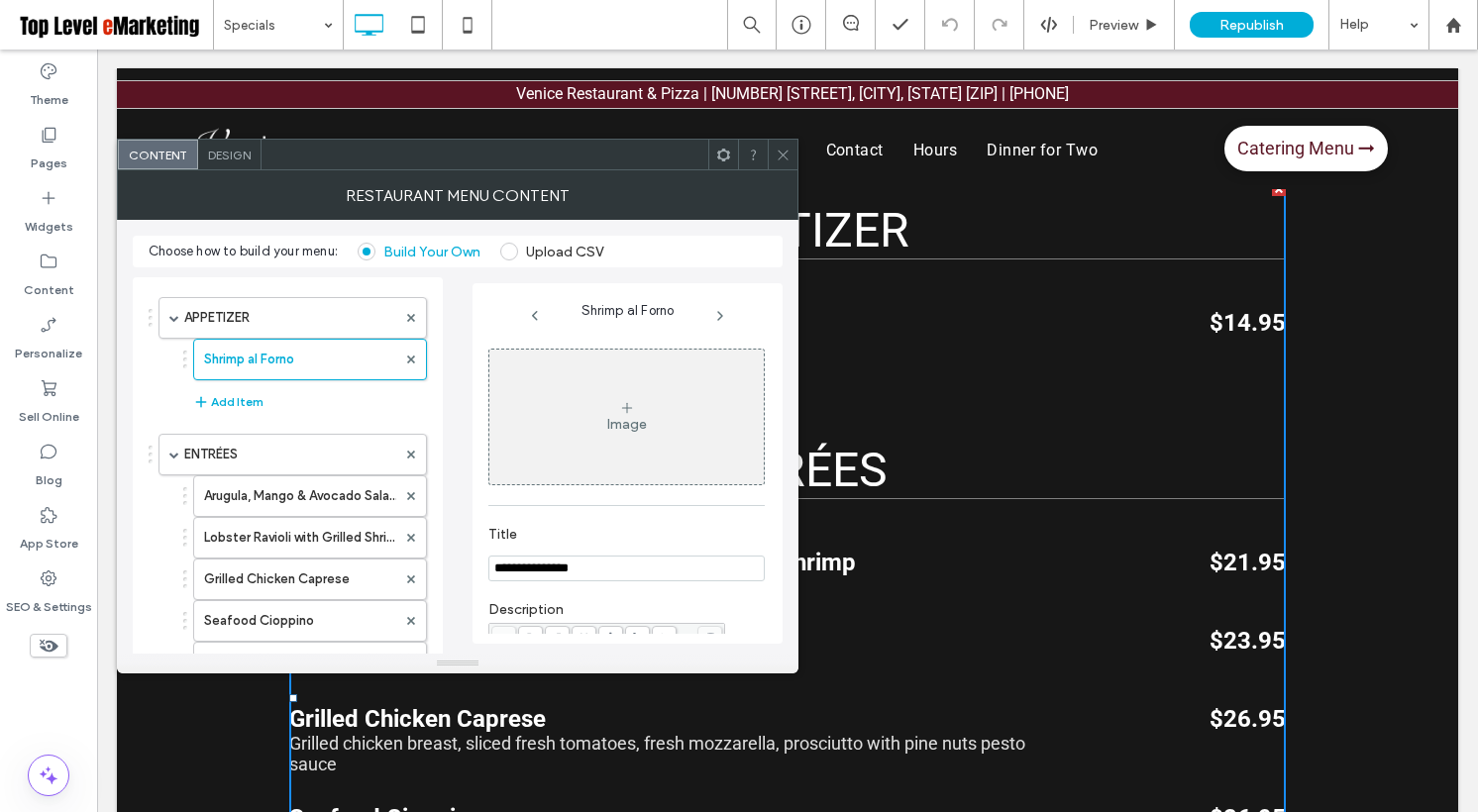 click on "**********" at bounding box center (626, 568) 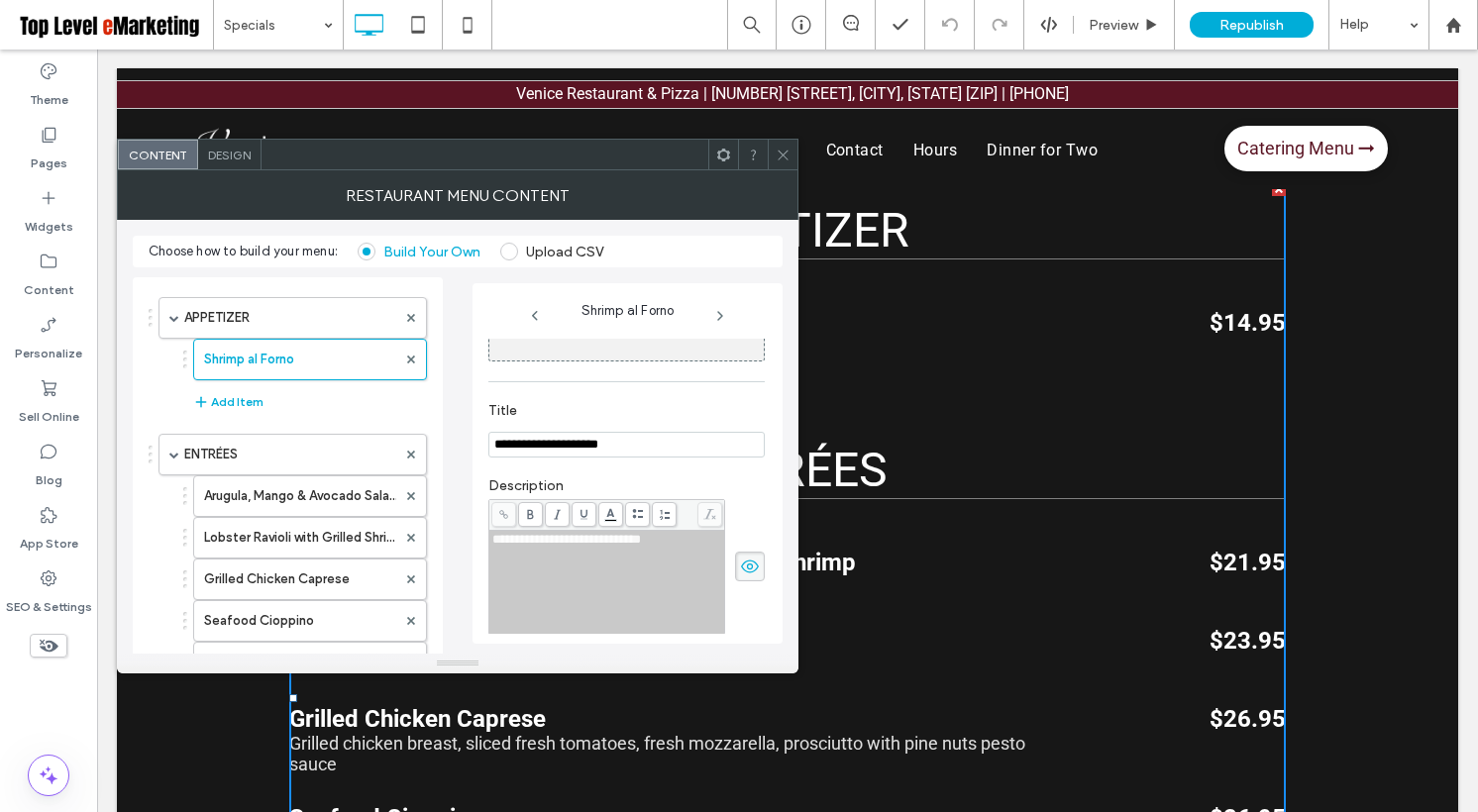 scroll, scrollTop: 209, scrollLeft: 0, axis: vertical 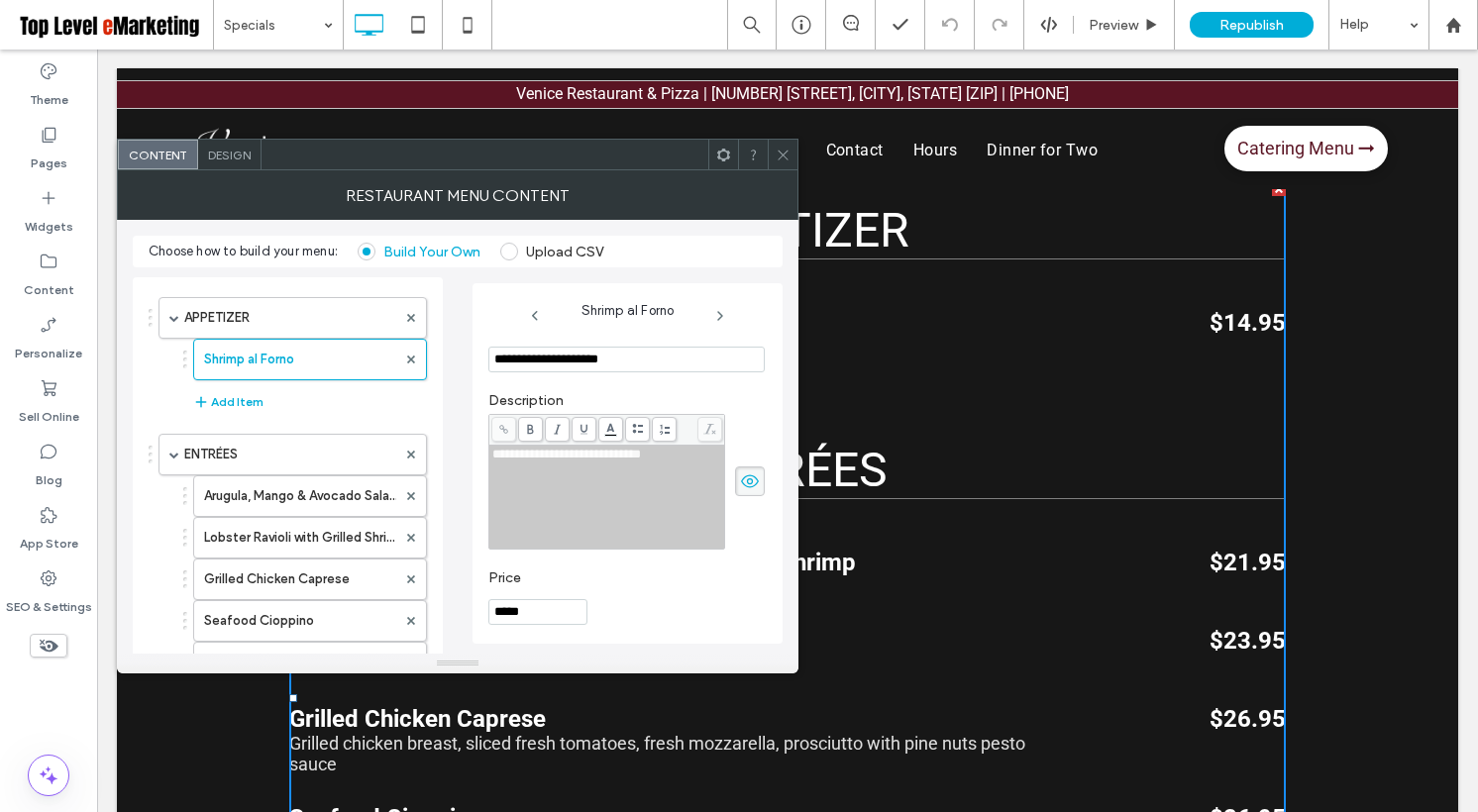 type on "**********" 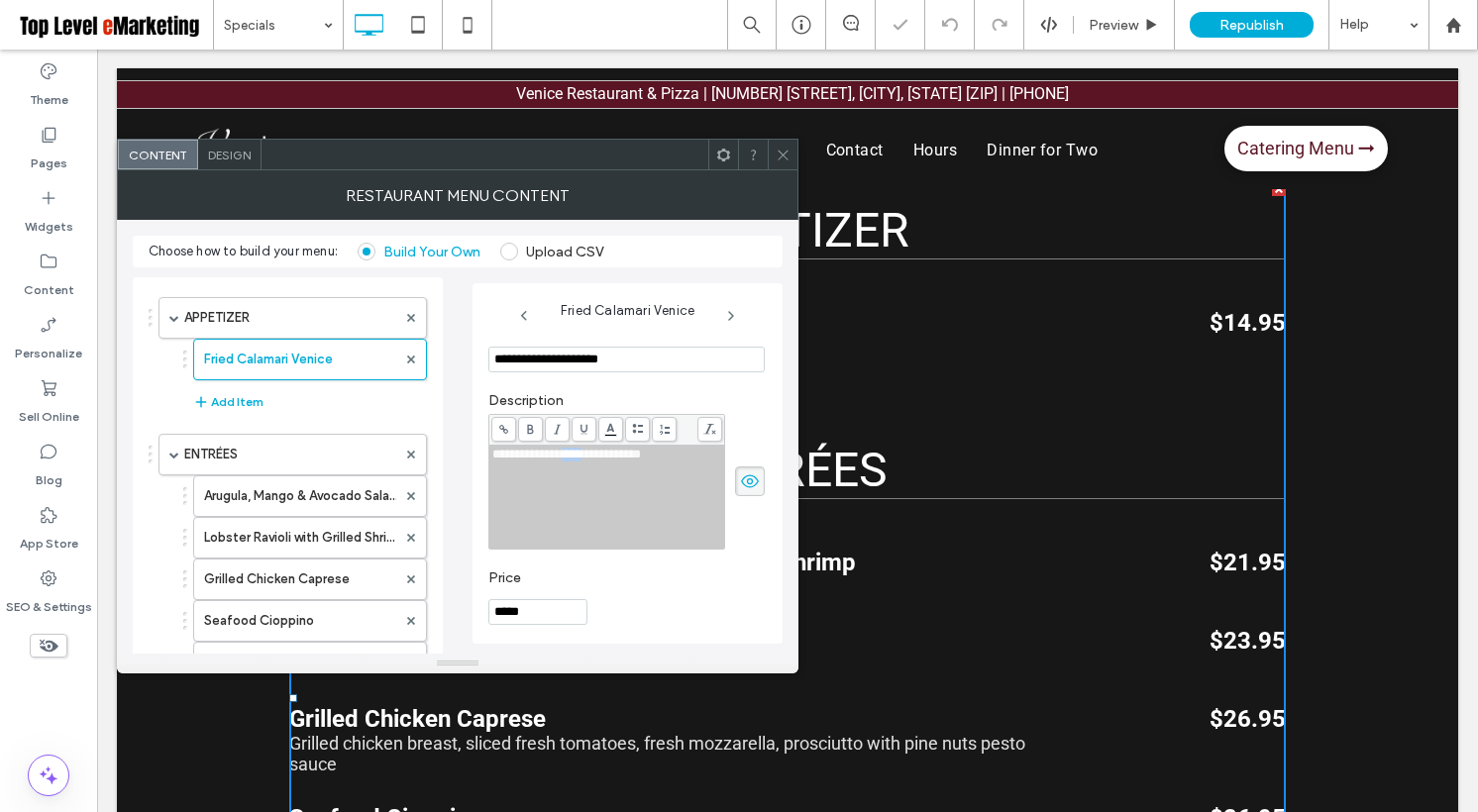 click on "**********" at bounding box center (567, 454) 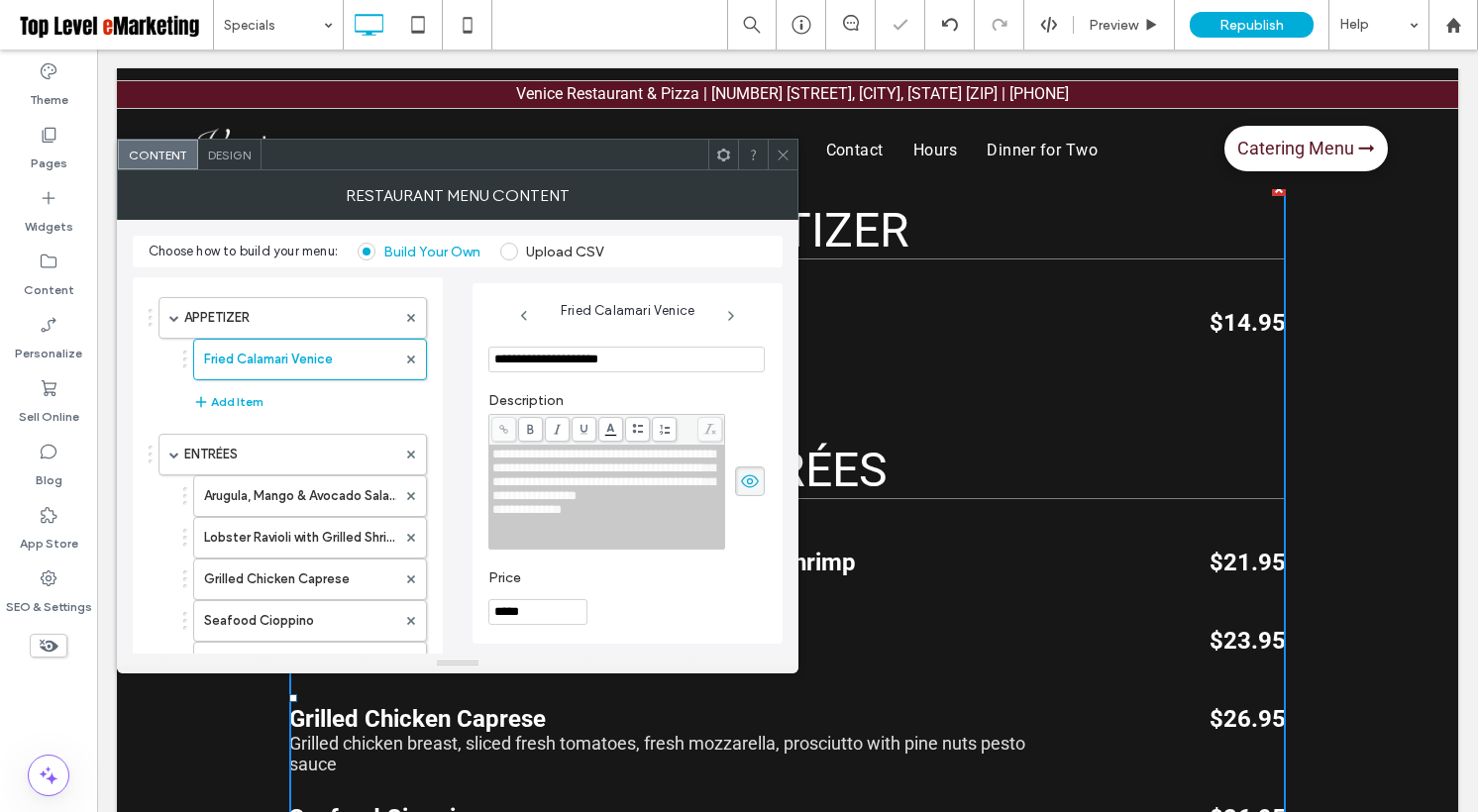 click on "*****" at bounding box center [538, 612] 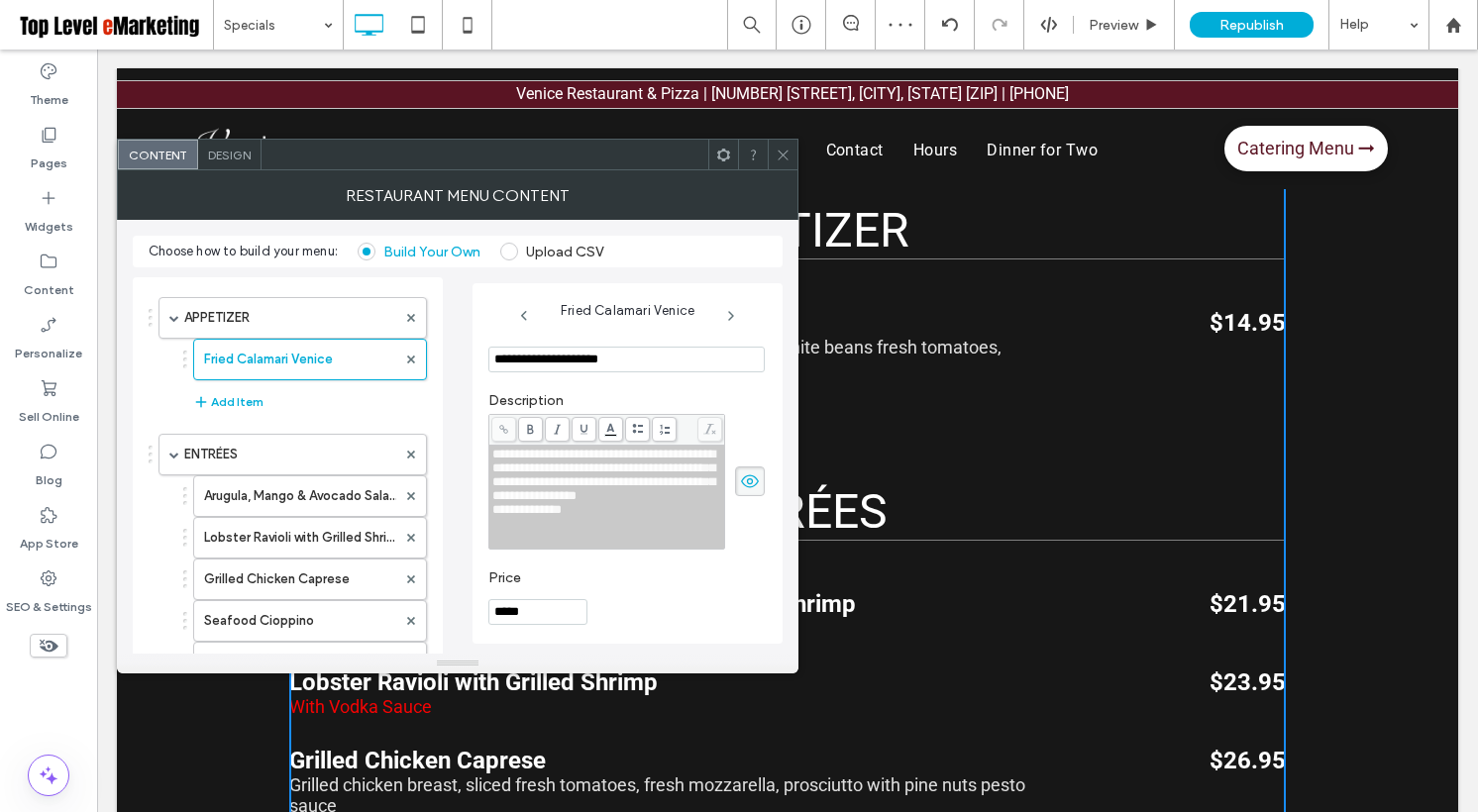 type on "*****" 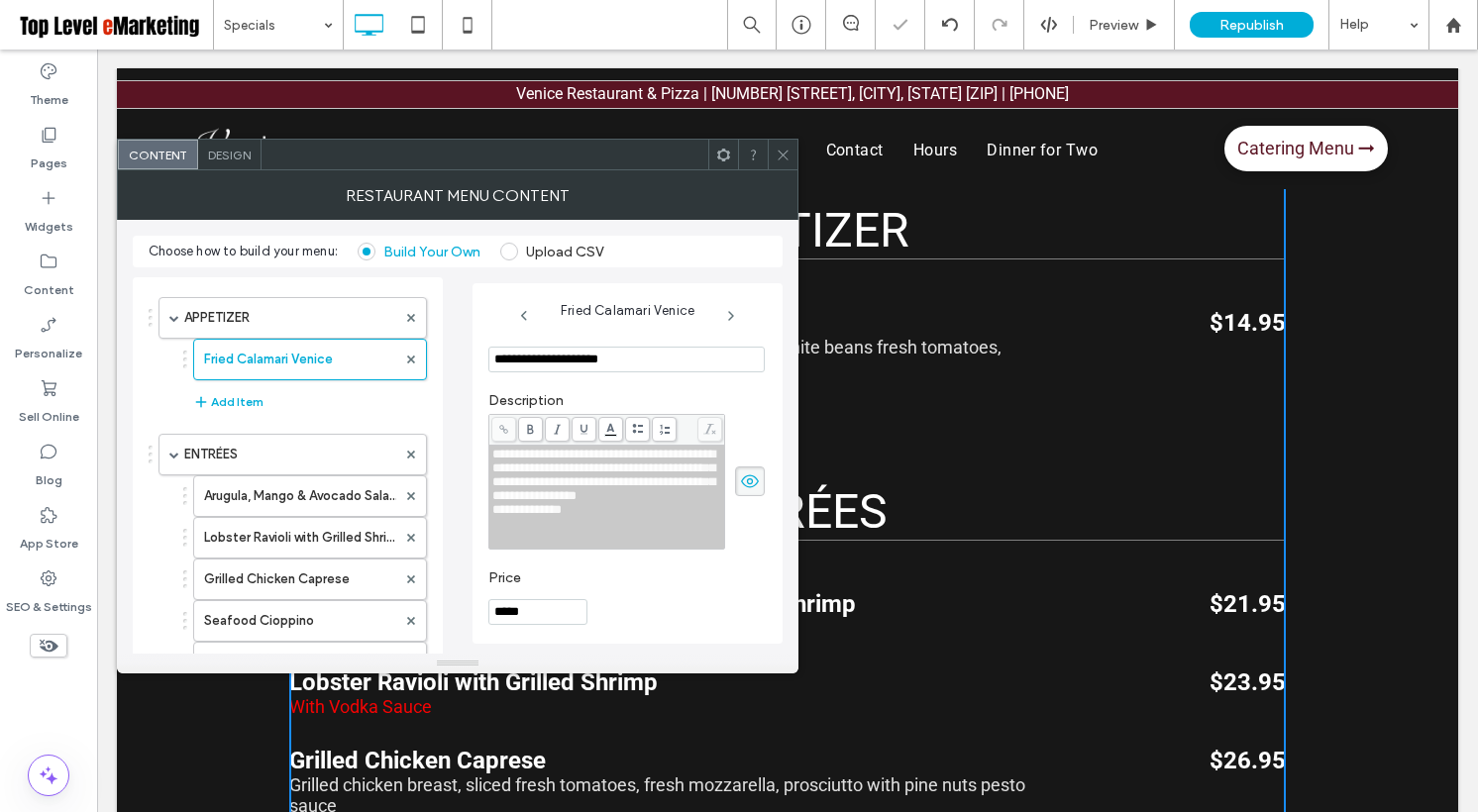 click on "**********" at bounding box center (527, 509) 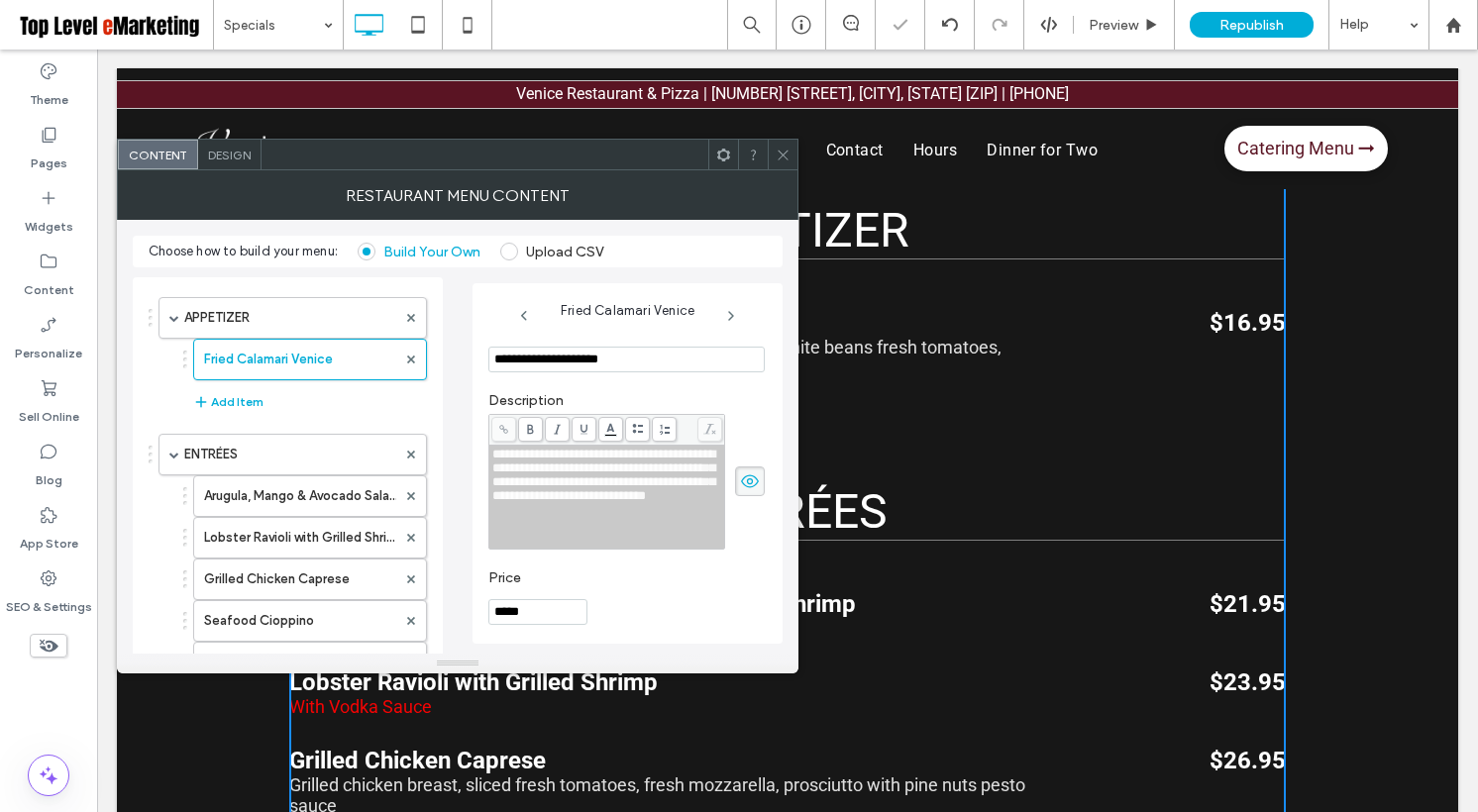 type 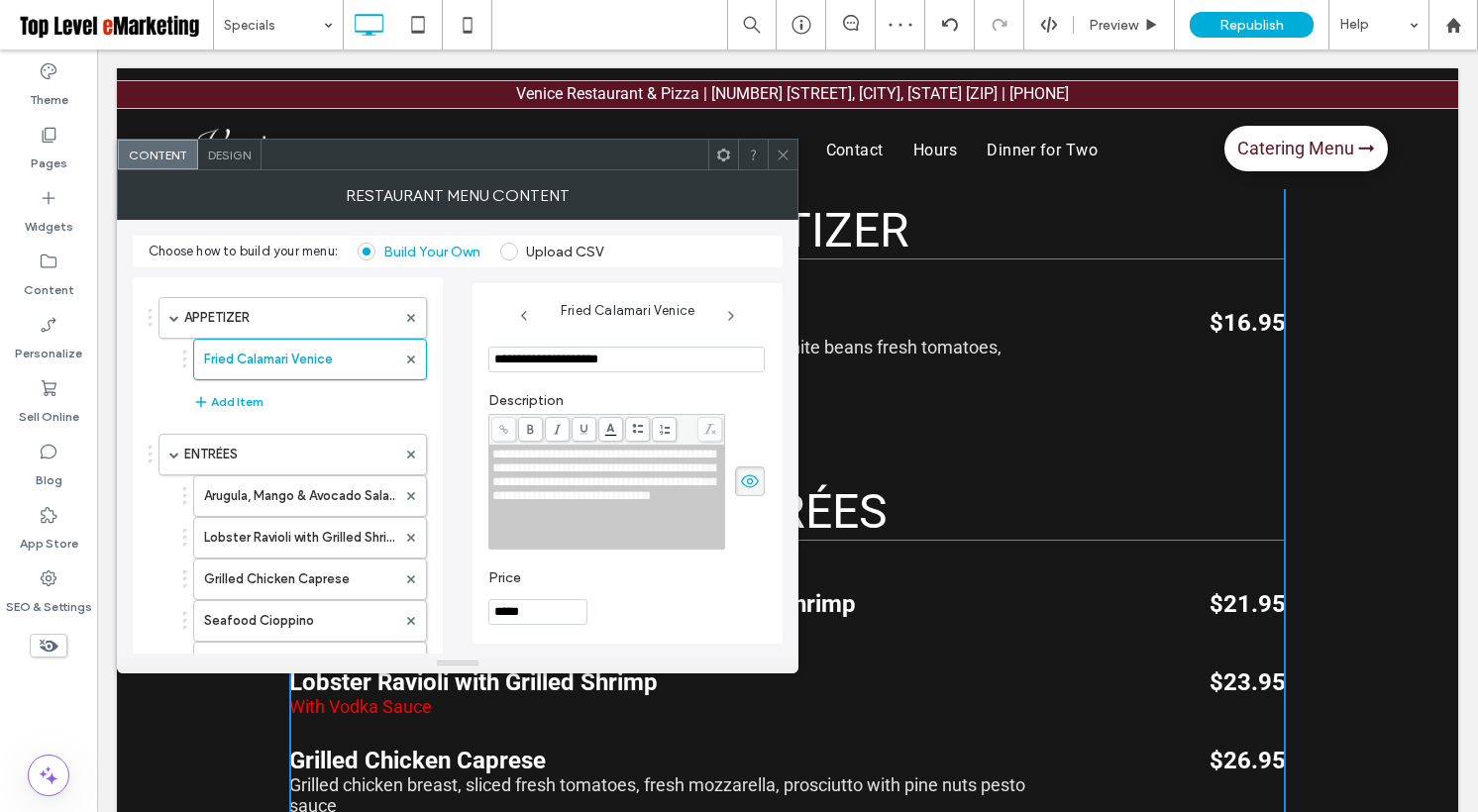 click on "*****" at bounding box center [538, 612] 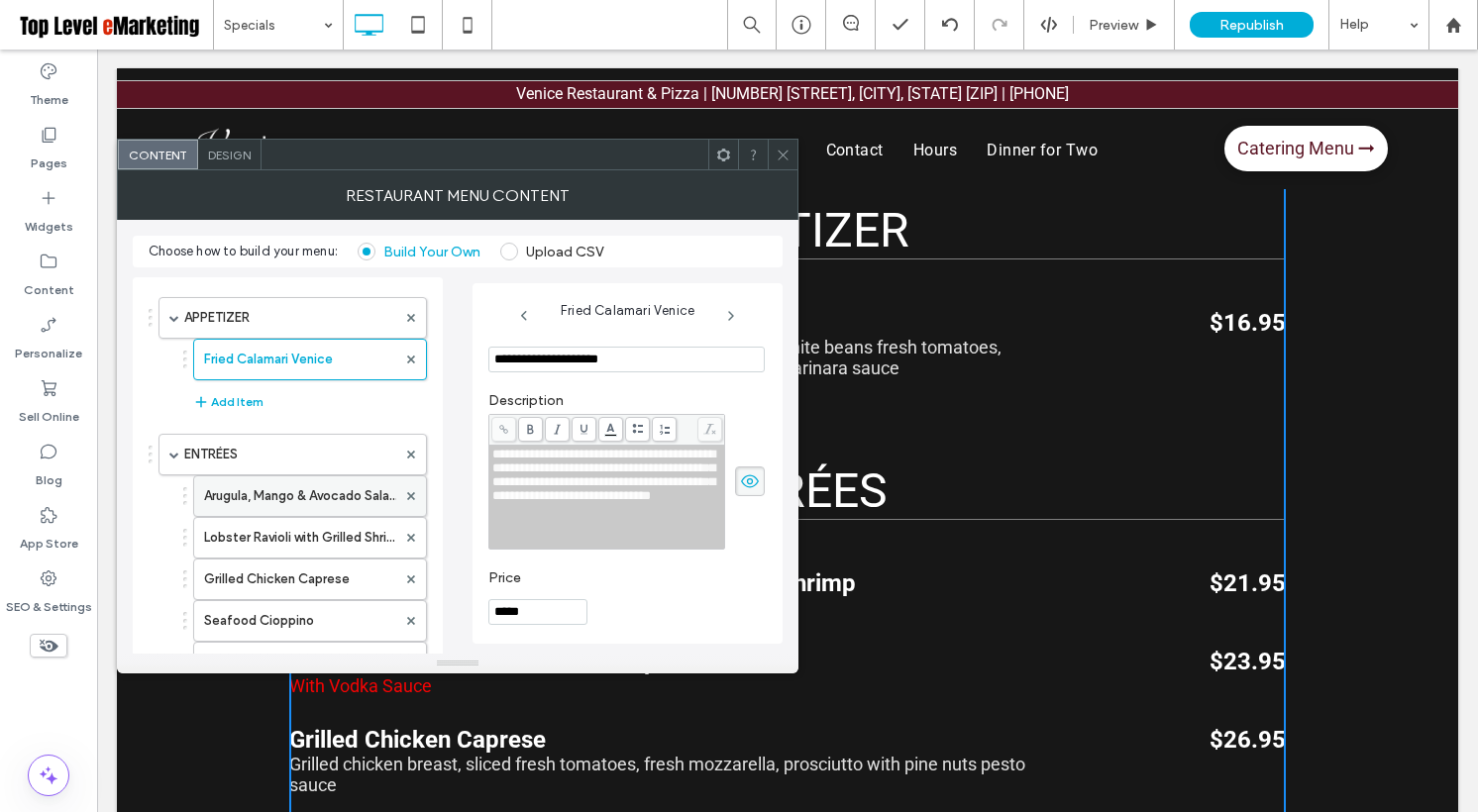 click on "Arugula, Mango & Avocado Salad with Grilled Shrimp" at bounding box center [300, 496] 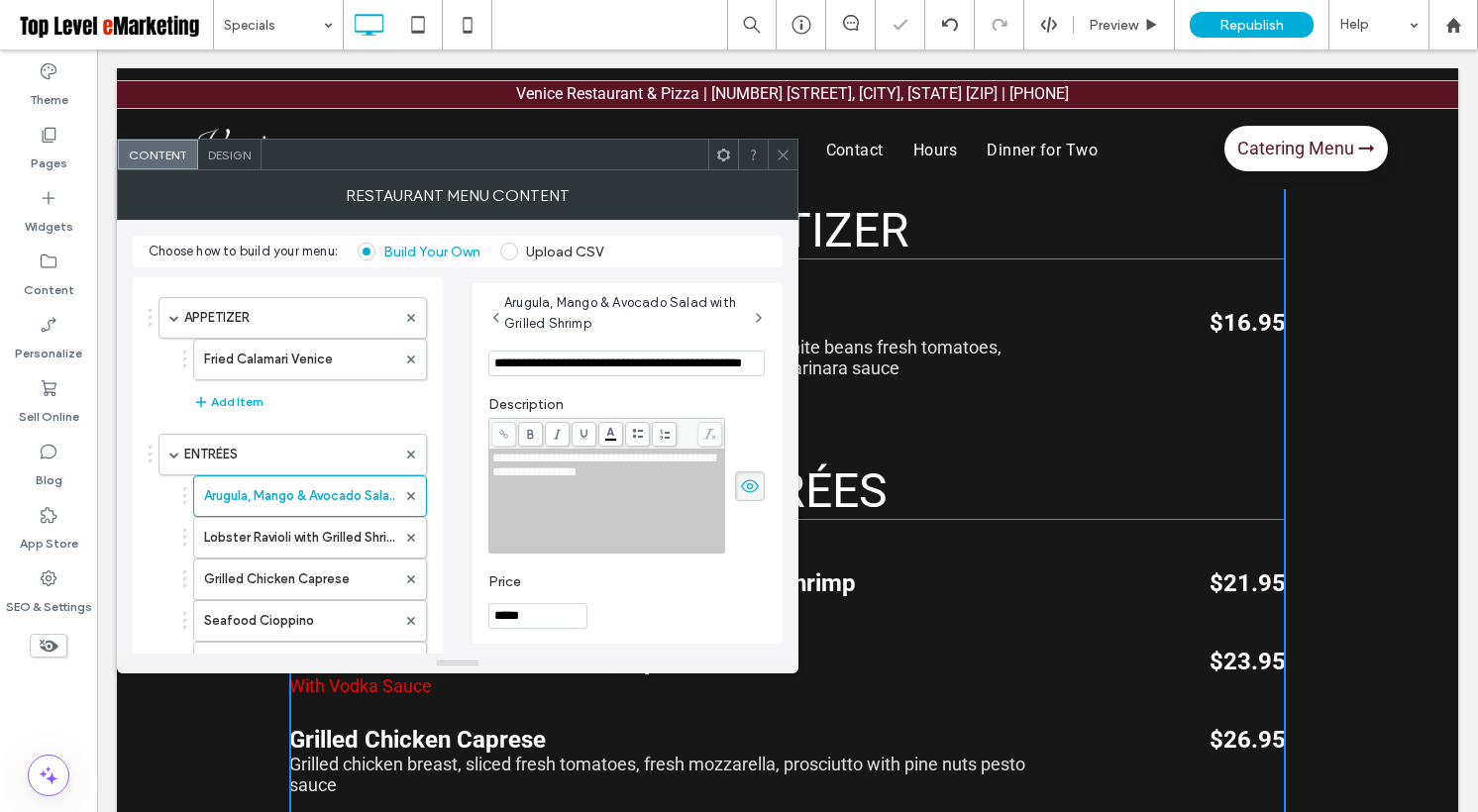 click on "**********" at bounding box center [626, 363] 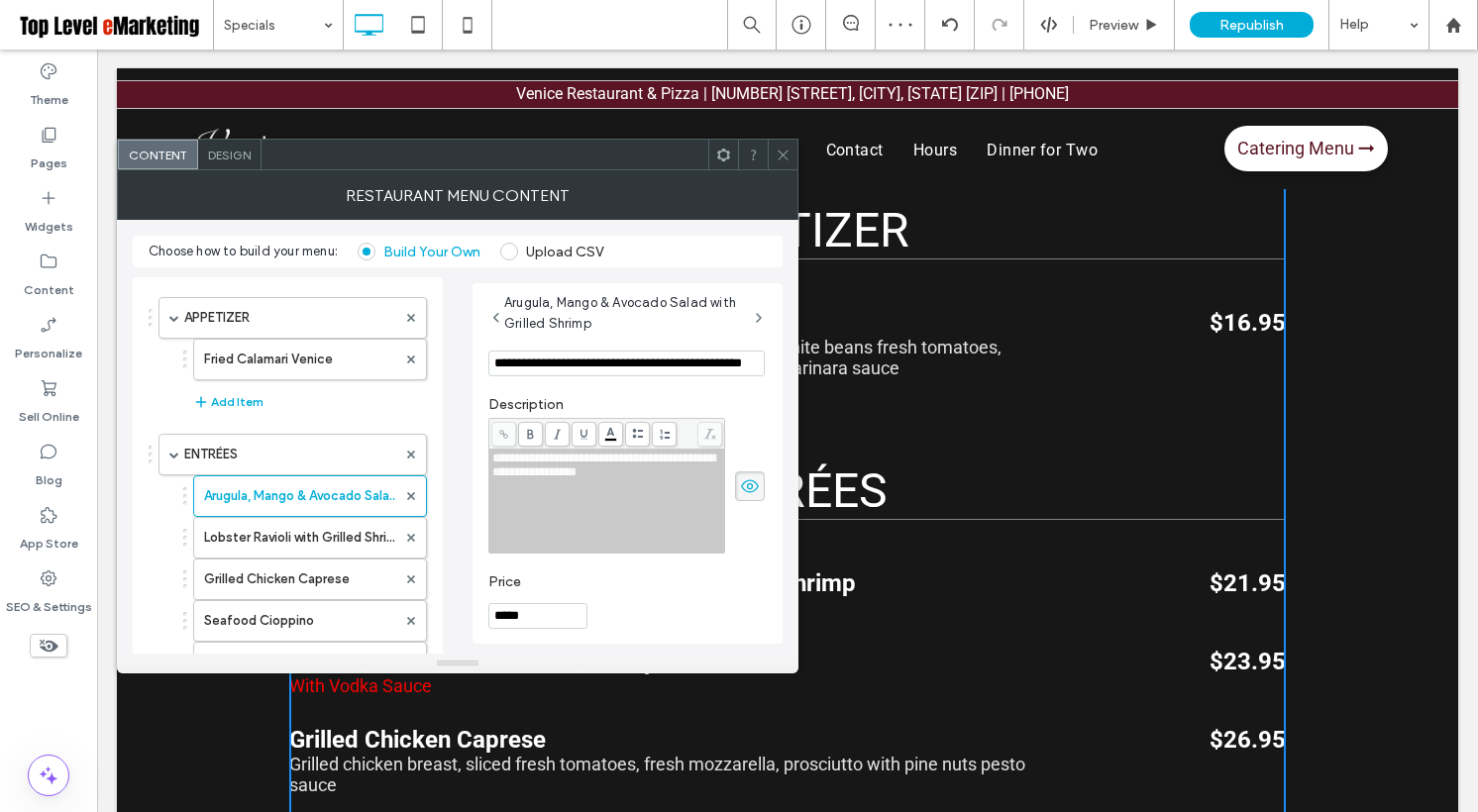 click on "**********" at bounding box center [603, 464] 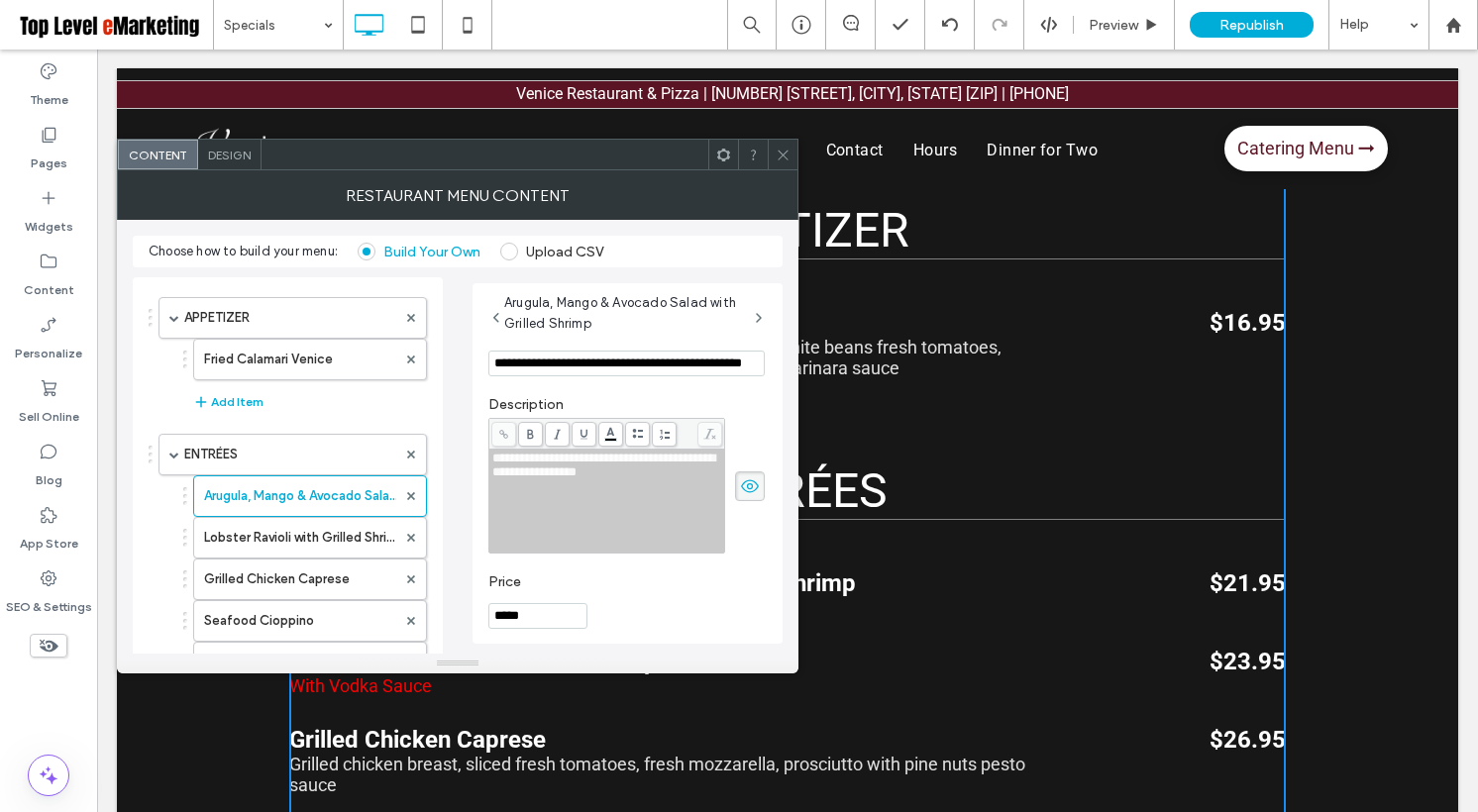 click on "**********" at bounding box center (603, 464) 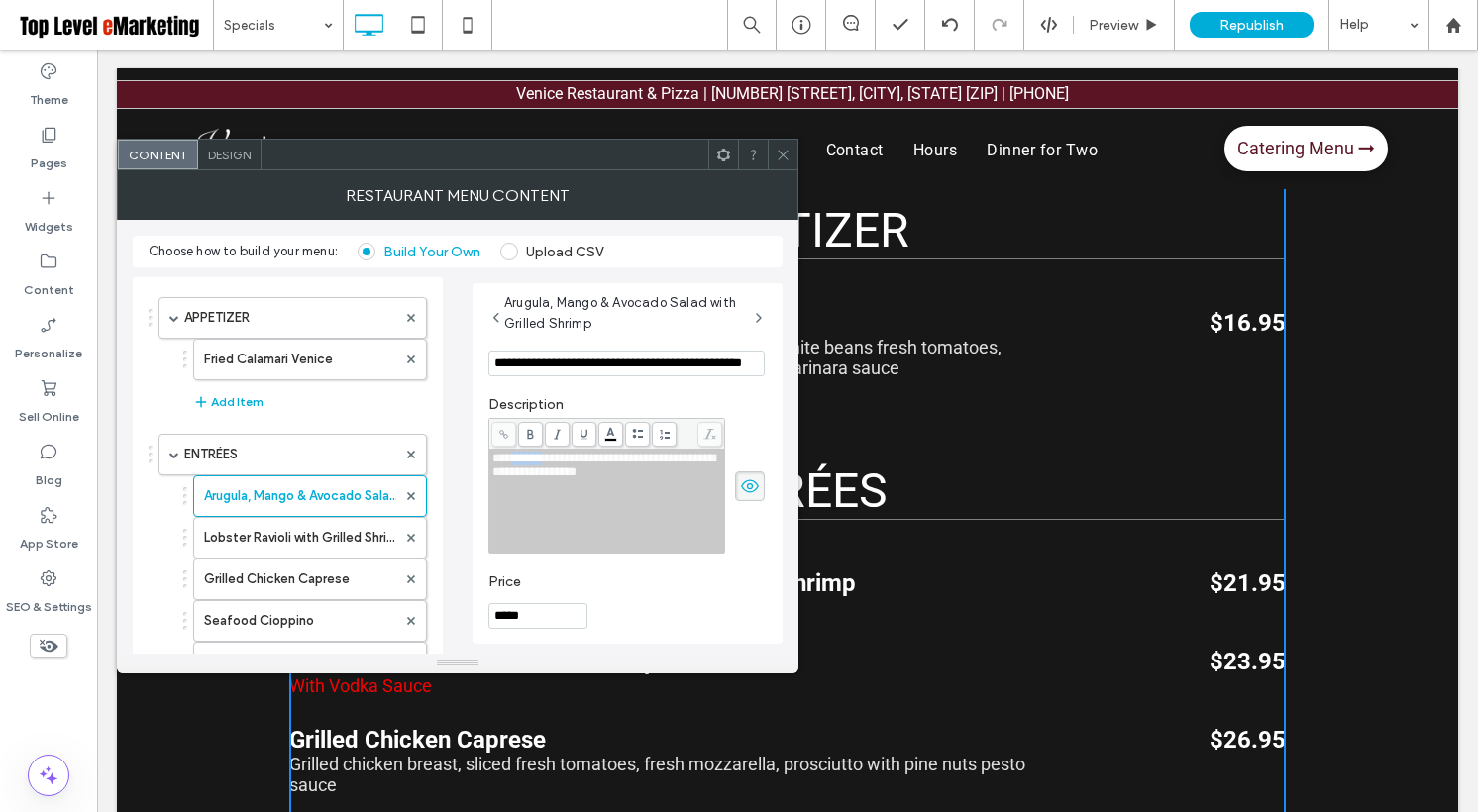click on "**********" at bounding box center (603, 464) 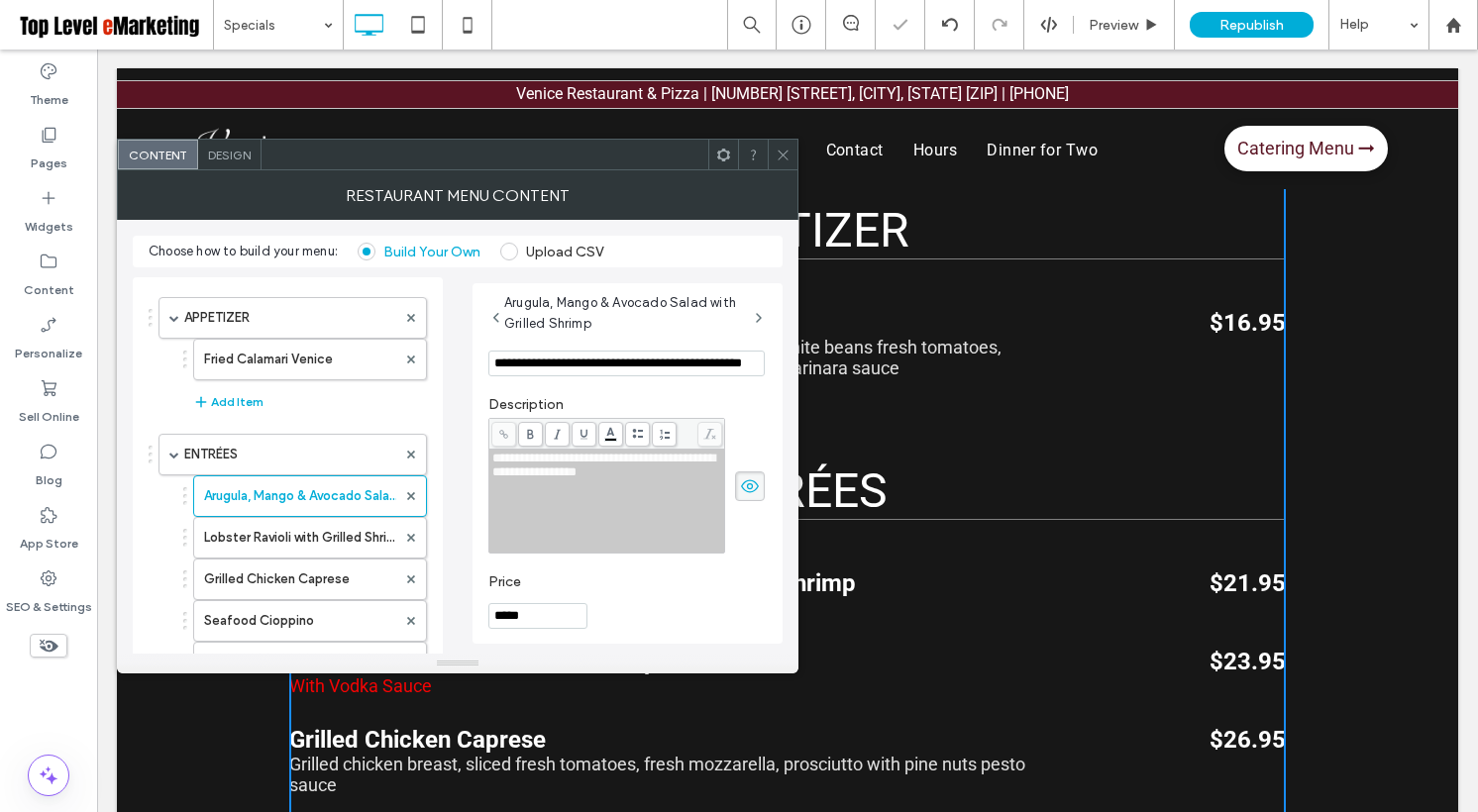click on "*****" at bounding box center (538, 616) 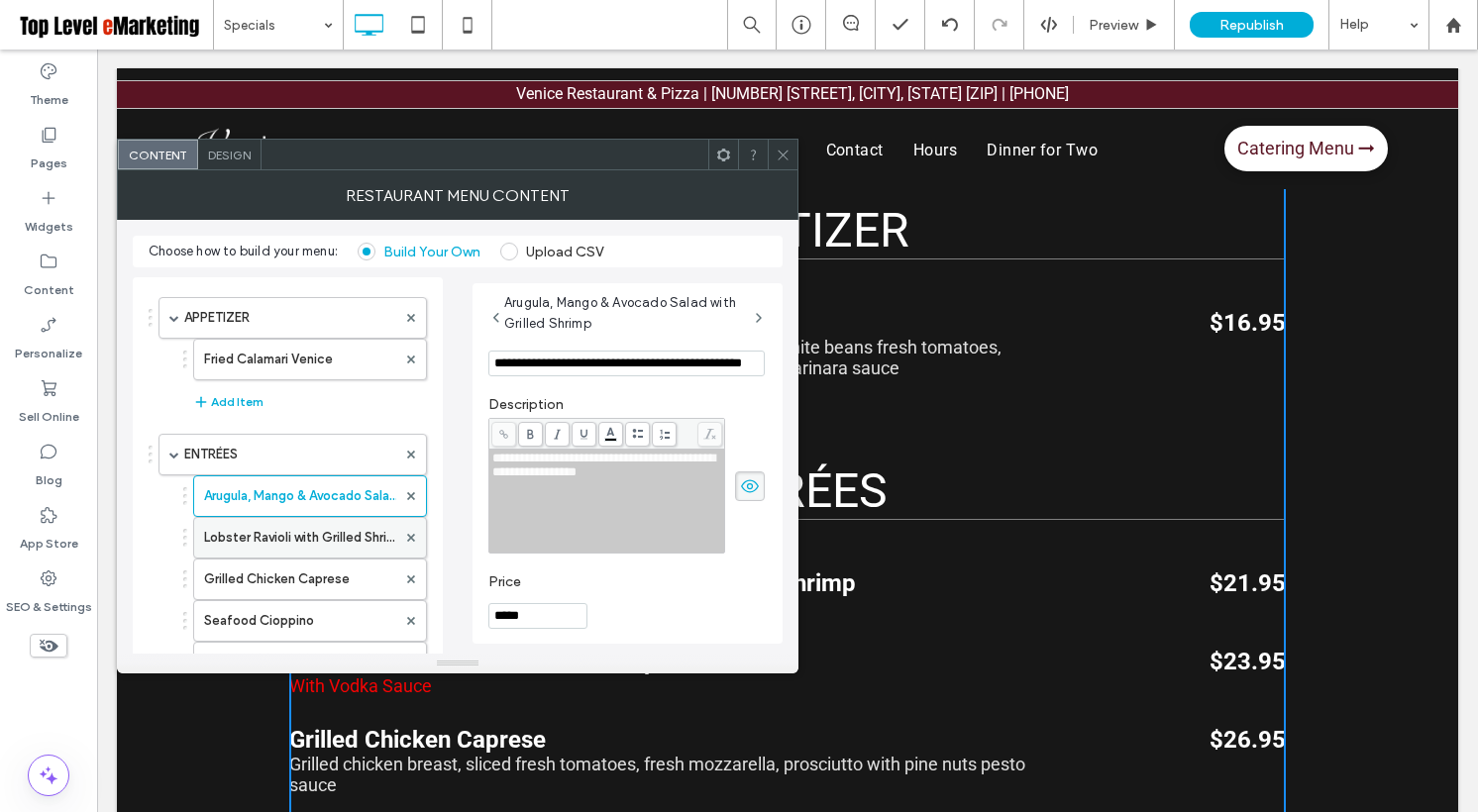 click on "Lobster Ravioli with Grilled Shrimp" at bounding box center (300, 538) 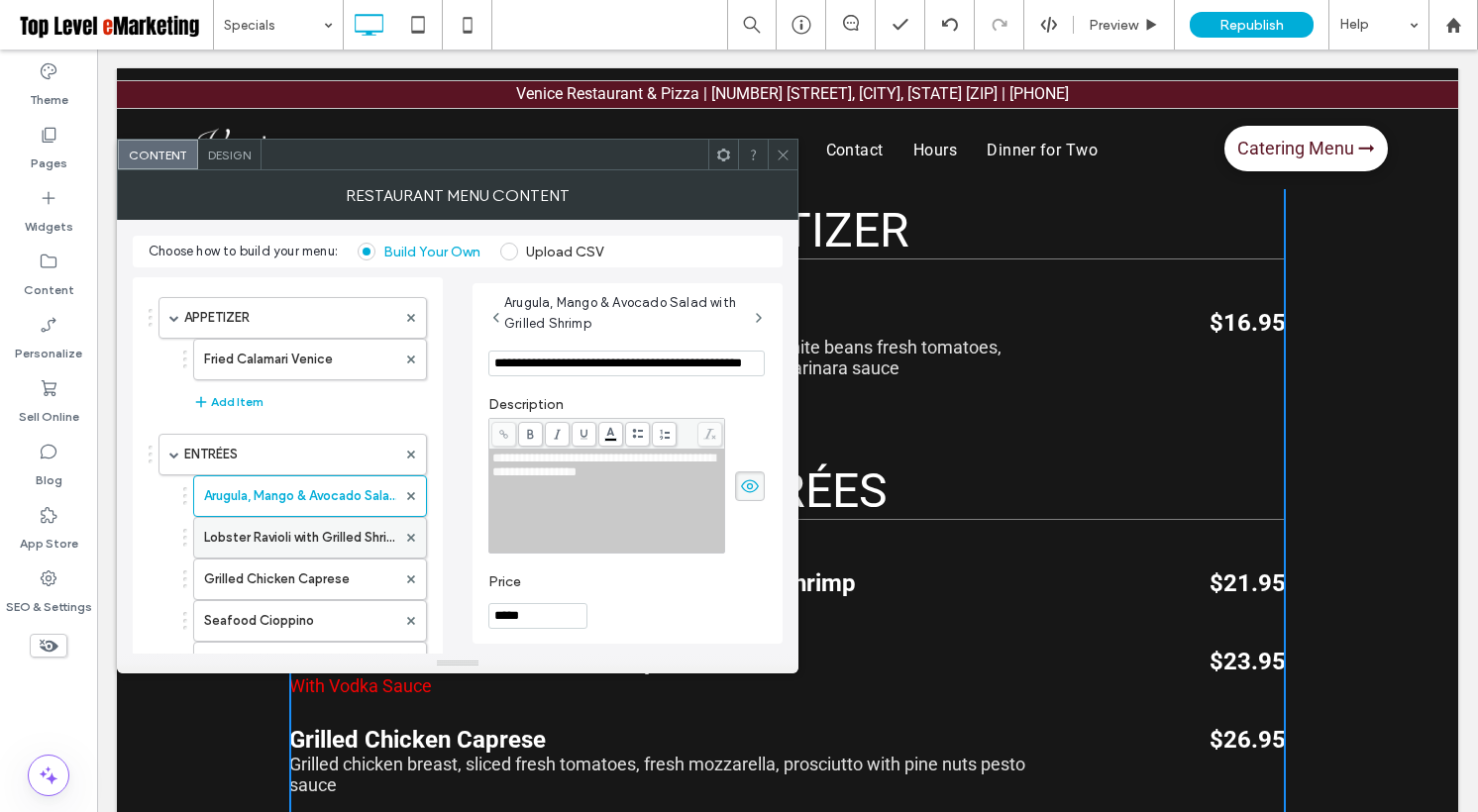 type on "*****" 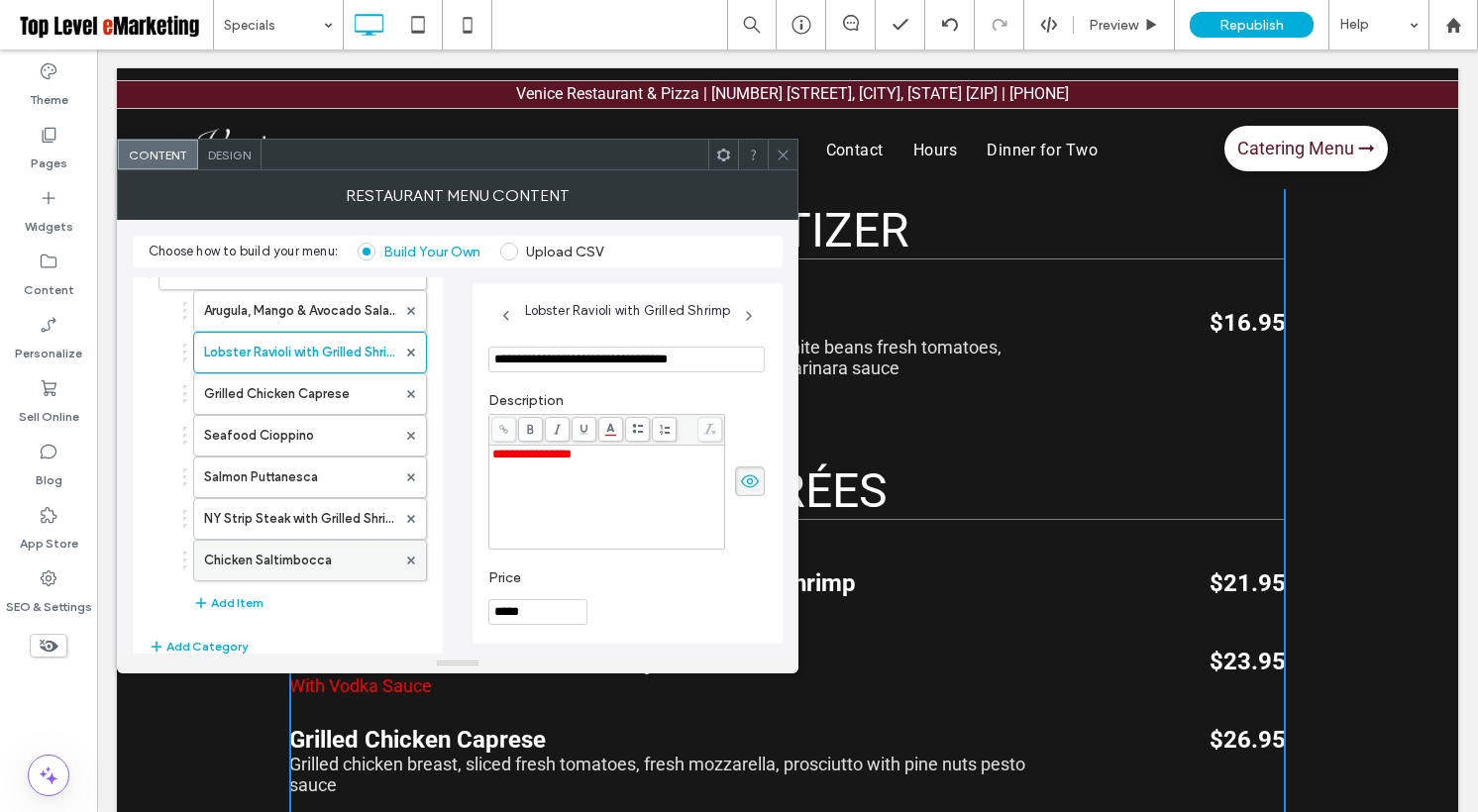 scroll, scrollTop: 208, scrollLeft: 0, axis: vertical 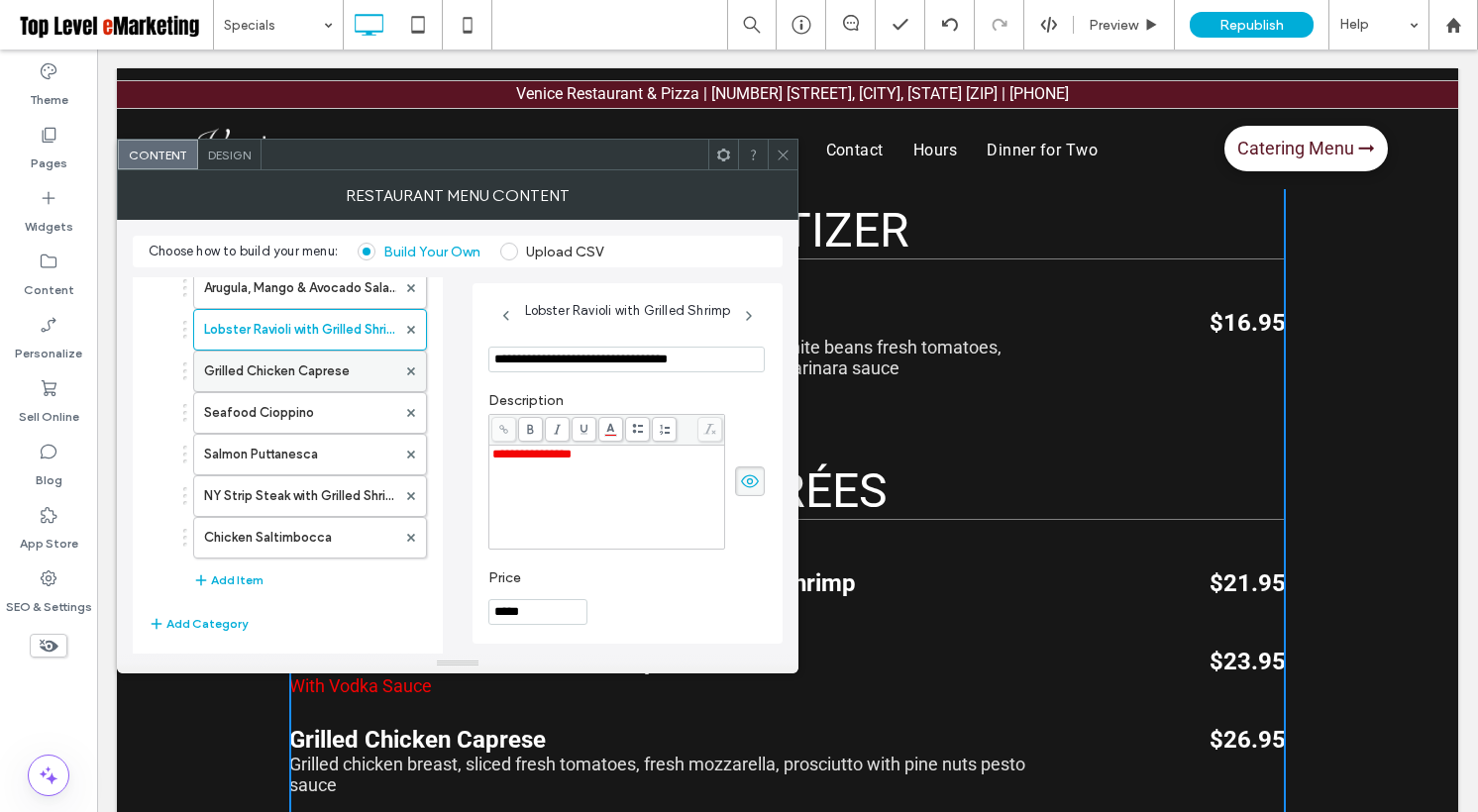click on "Grilled Chicken Caprese" at bounding box center (300, 371) 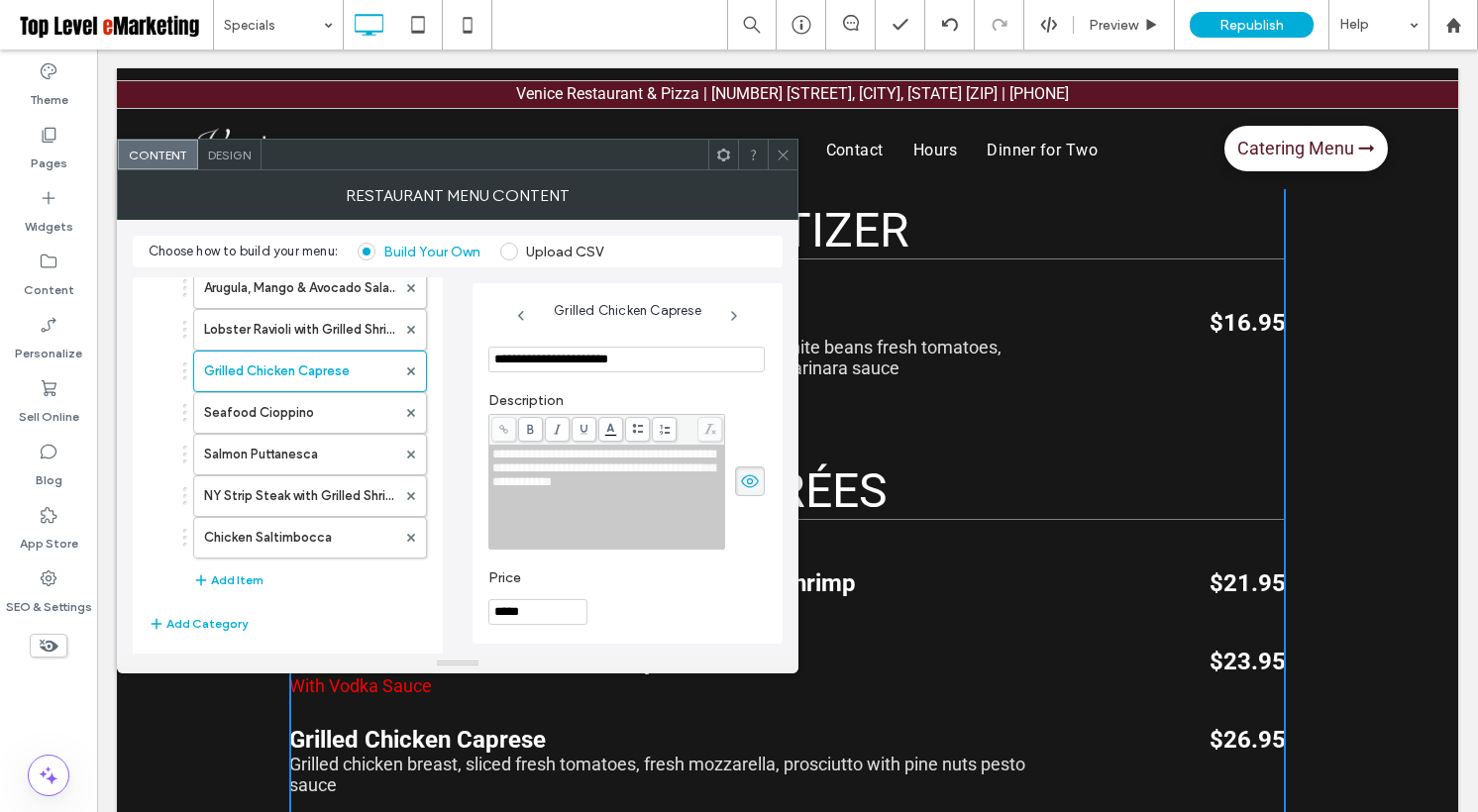 click on "**********" at bounding box center [626, 359] 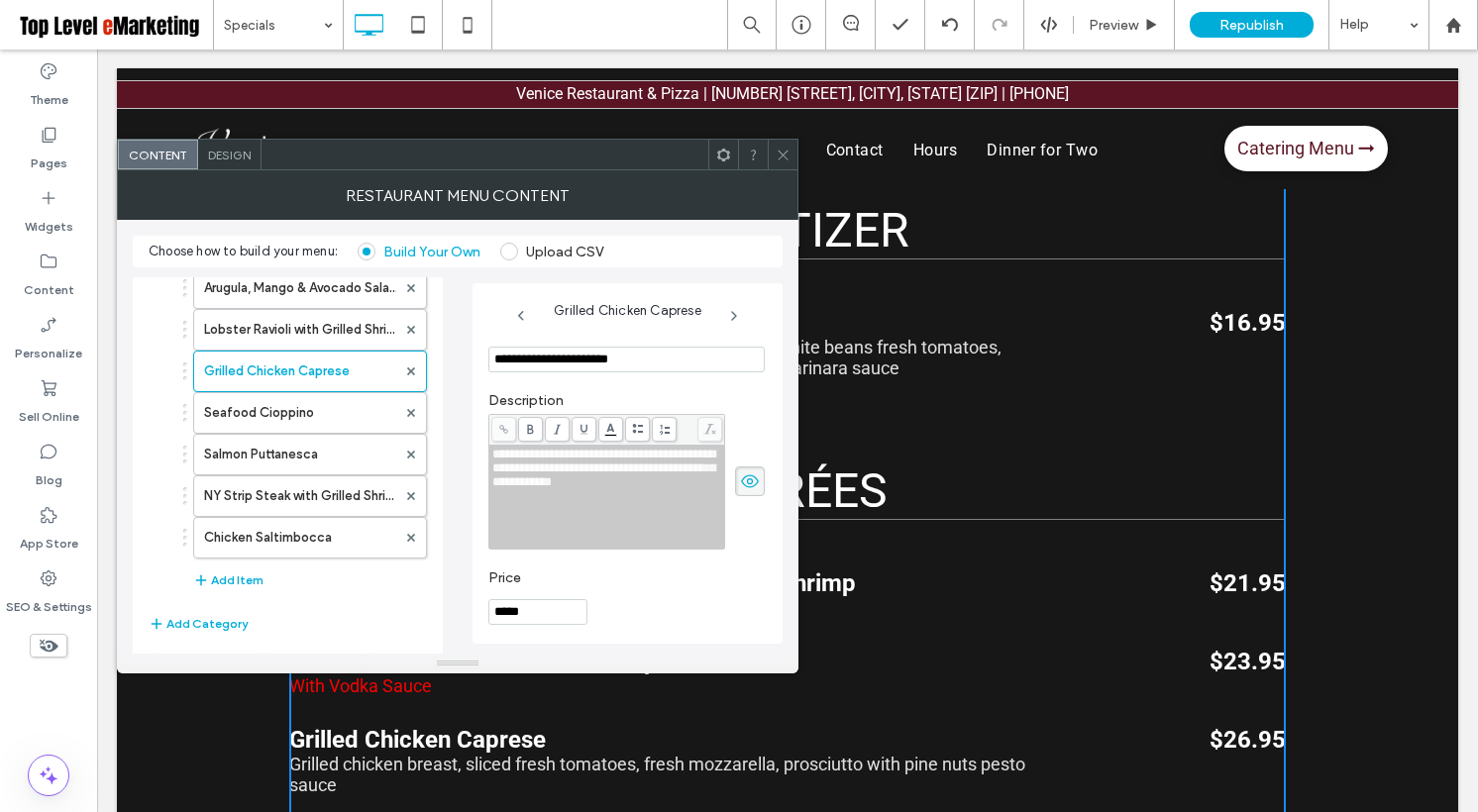 click on "**********" at bounding box center [626, 359] 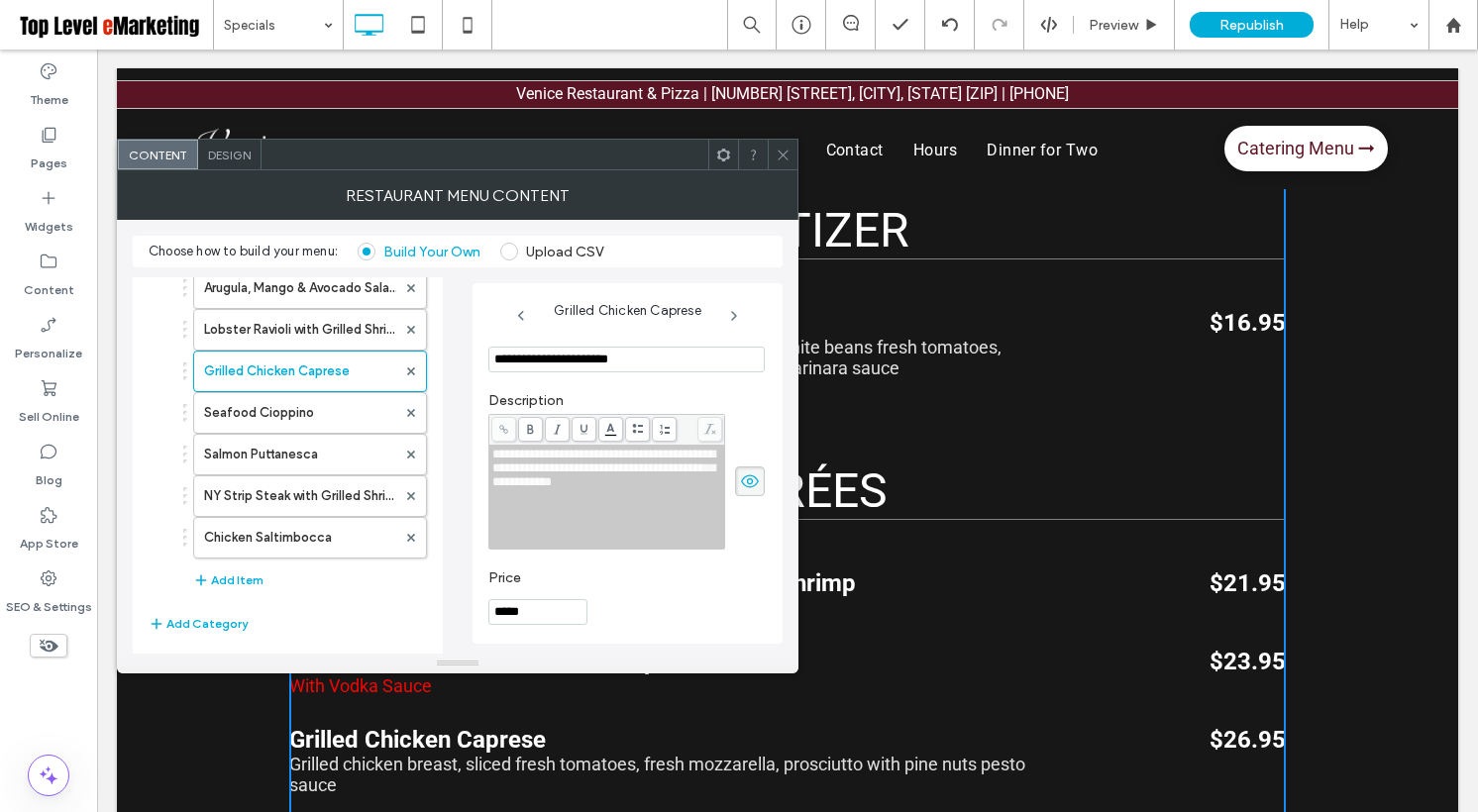 click on "**********" at bounding box center [626, 359] 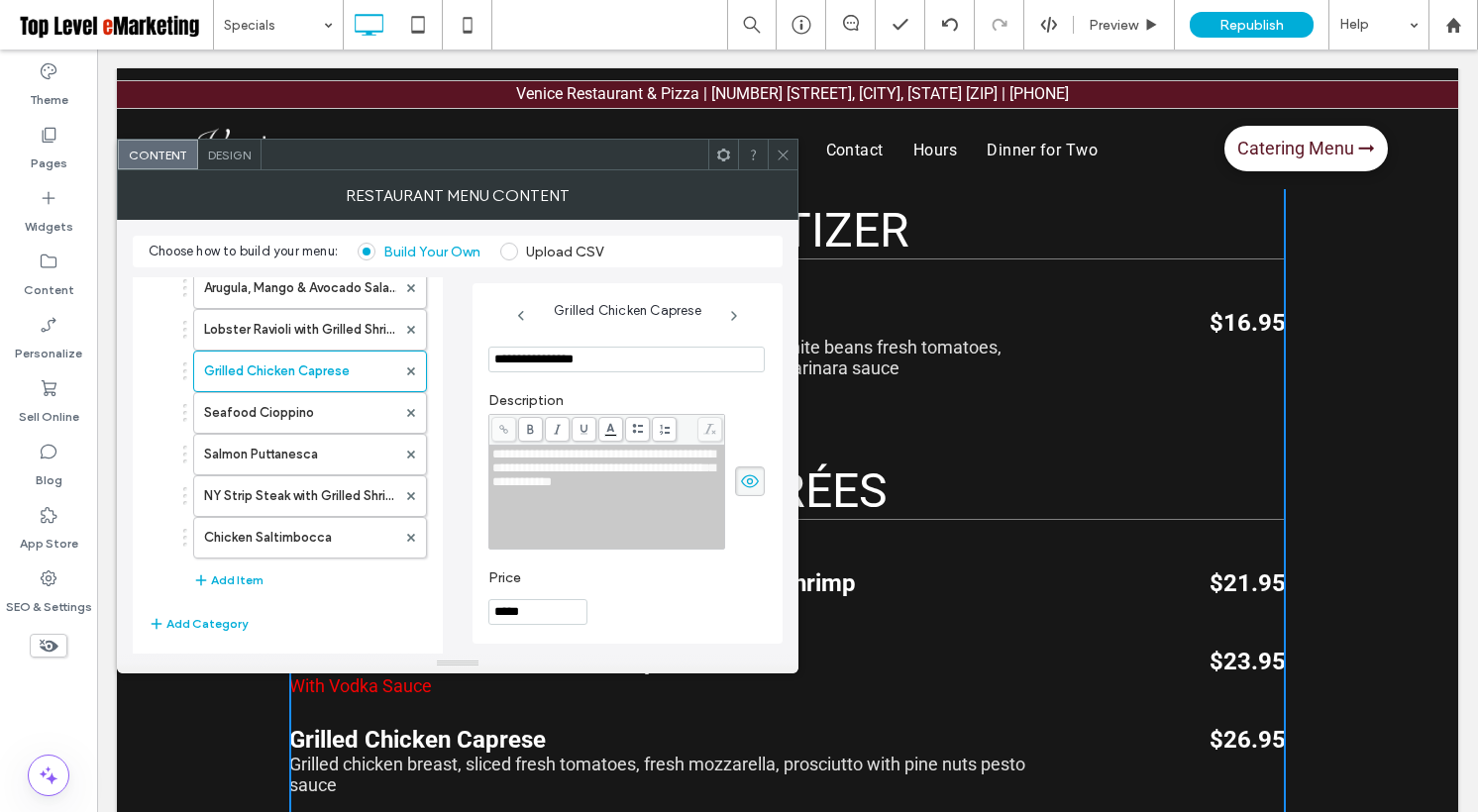 type on "**********" 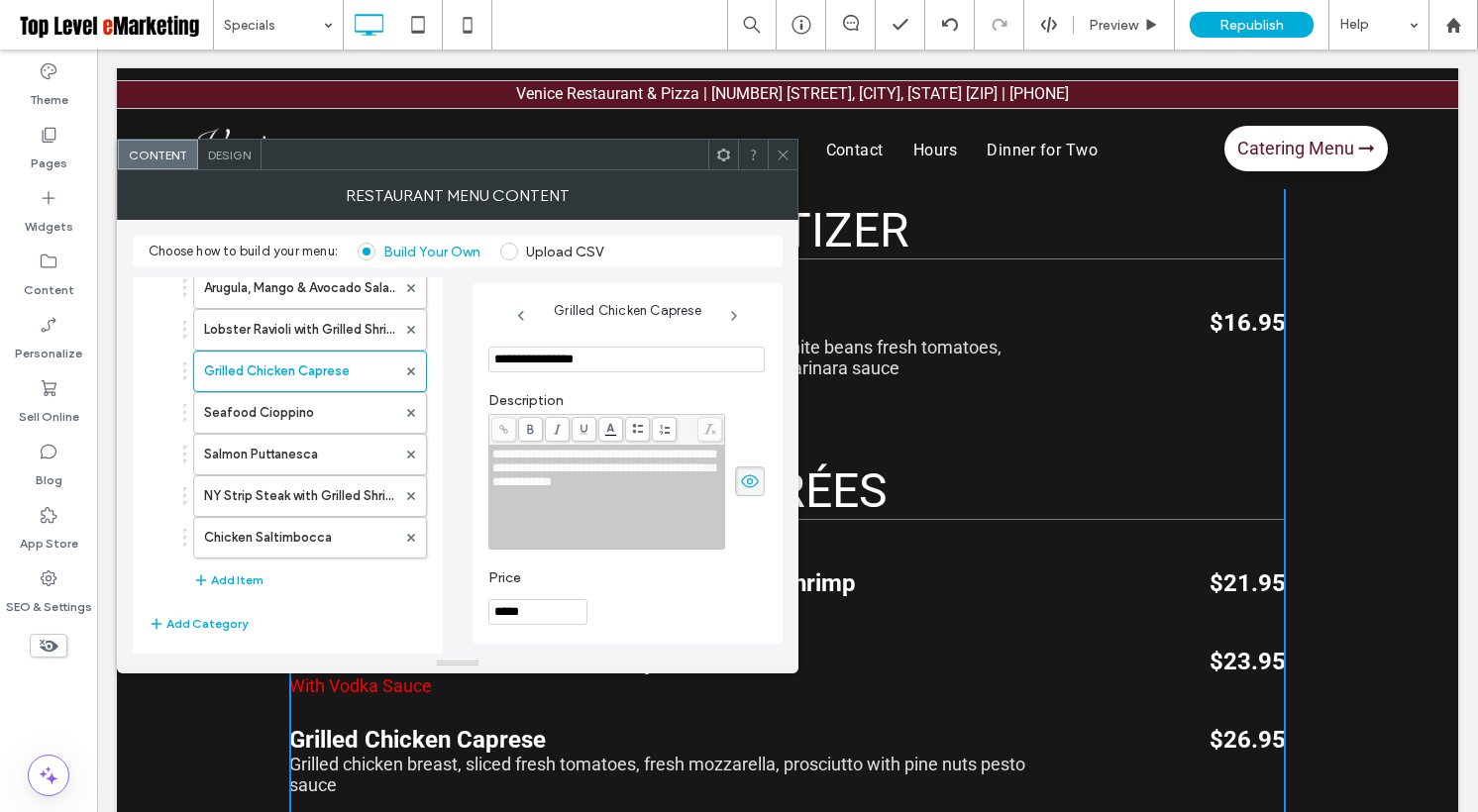 click on "**********" at bounding box center [603, 467] 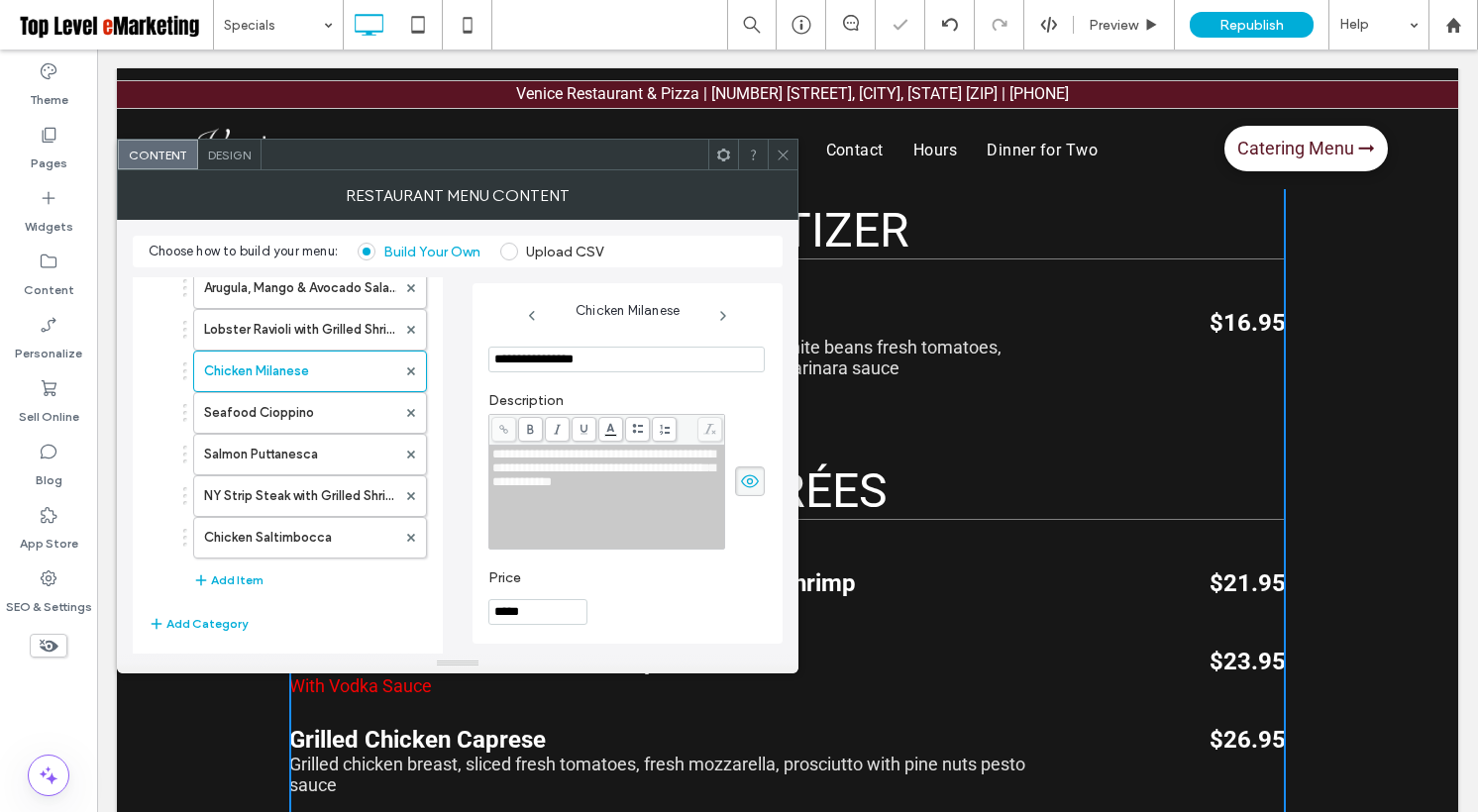 click on "**********" at bounding box center (603, 467) 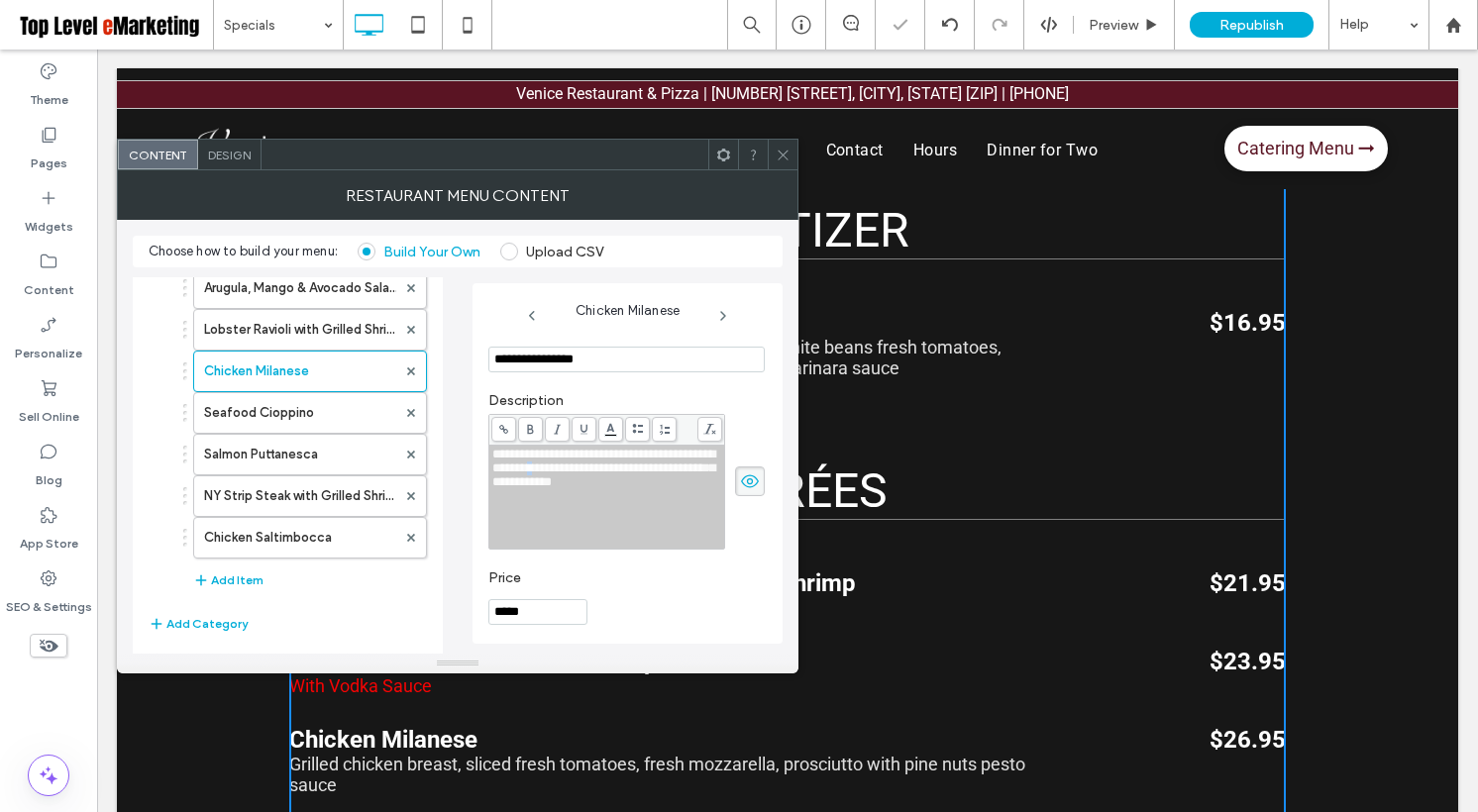 click on "**********" at bounding box center (603, 467) 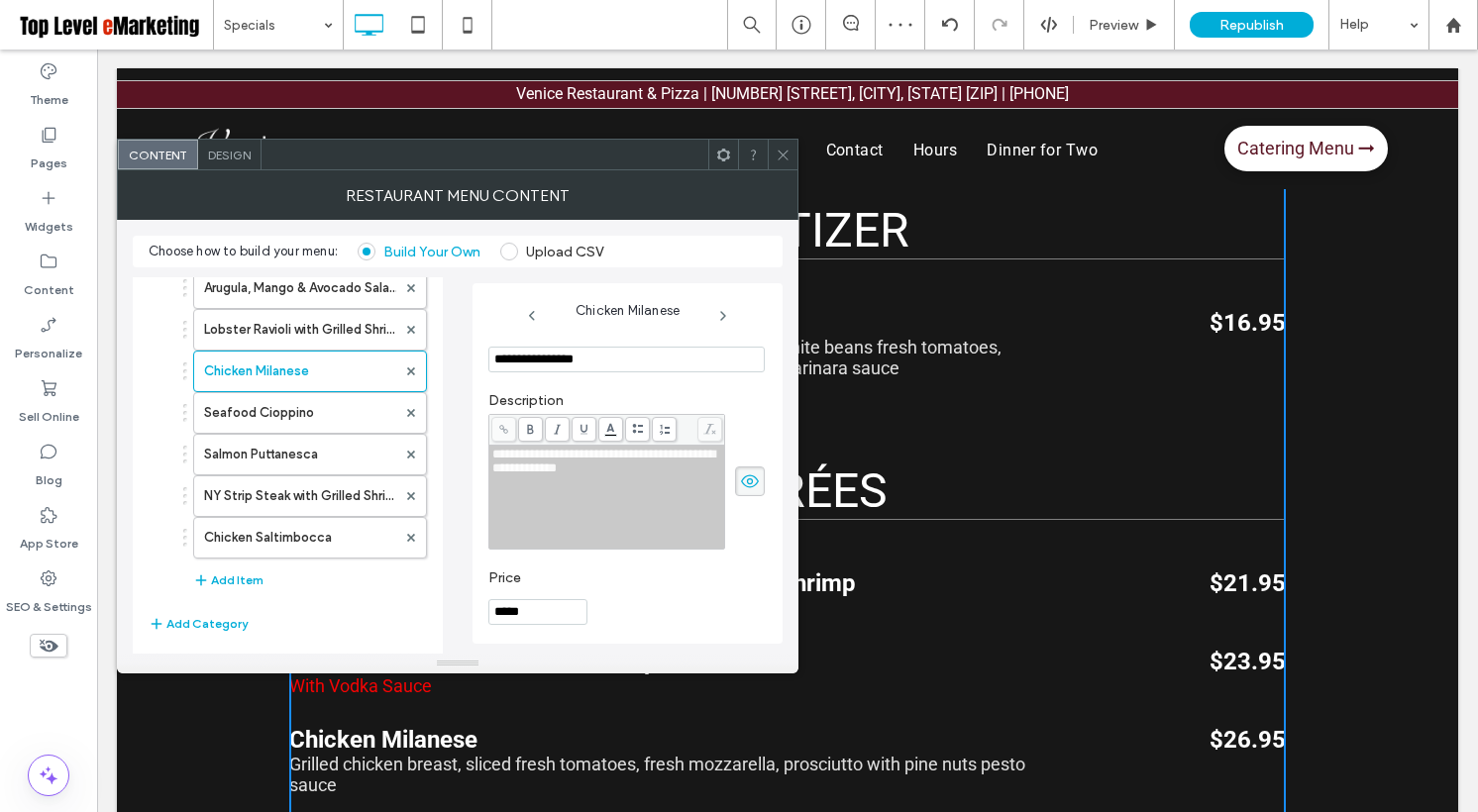 click on "*****" at bounding box center [538, 612] 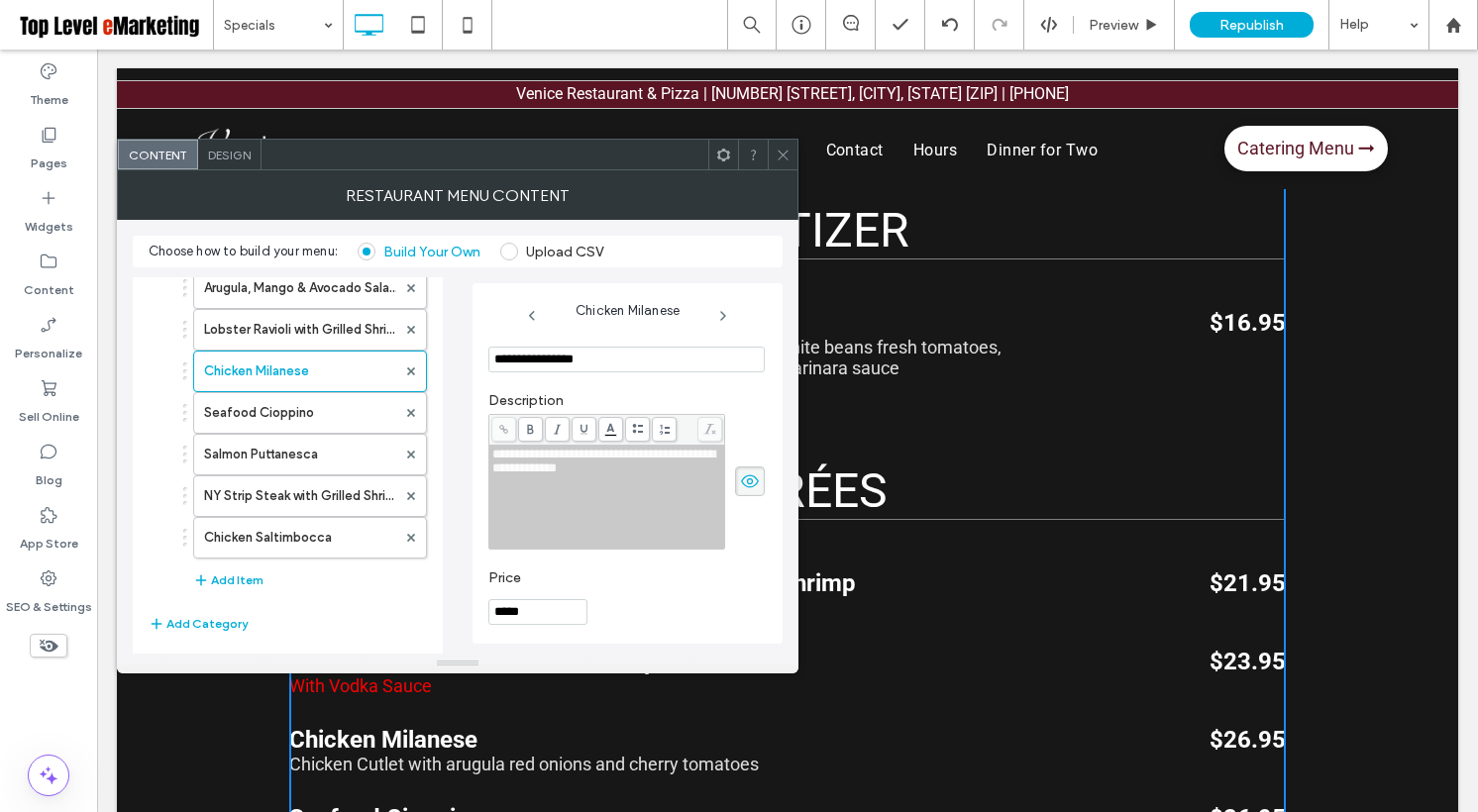click on "*****" at bounding box center [538, 612] 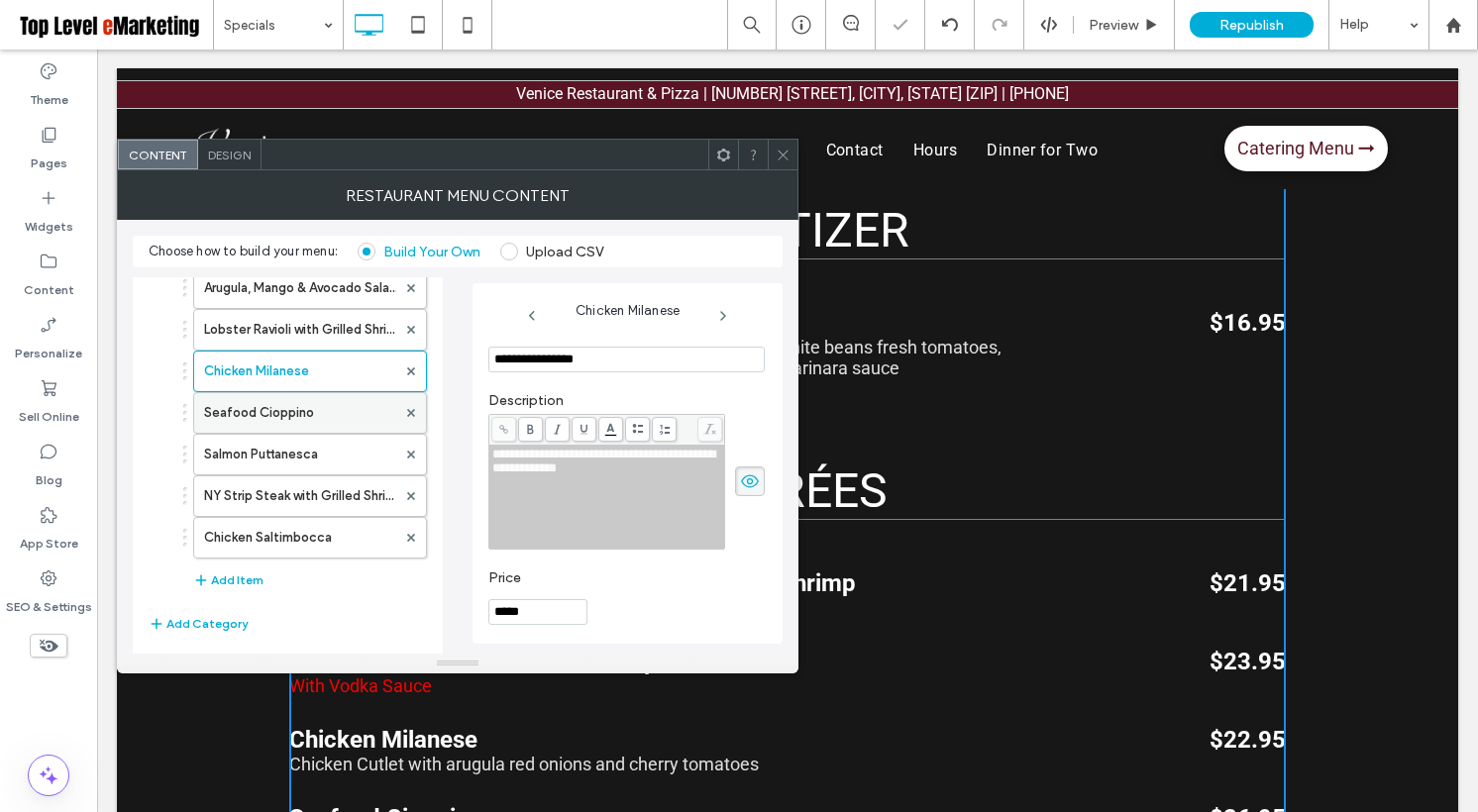 click on "Seafood Cioppino" at bounding box center (300, 413) 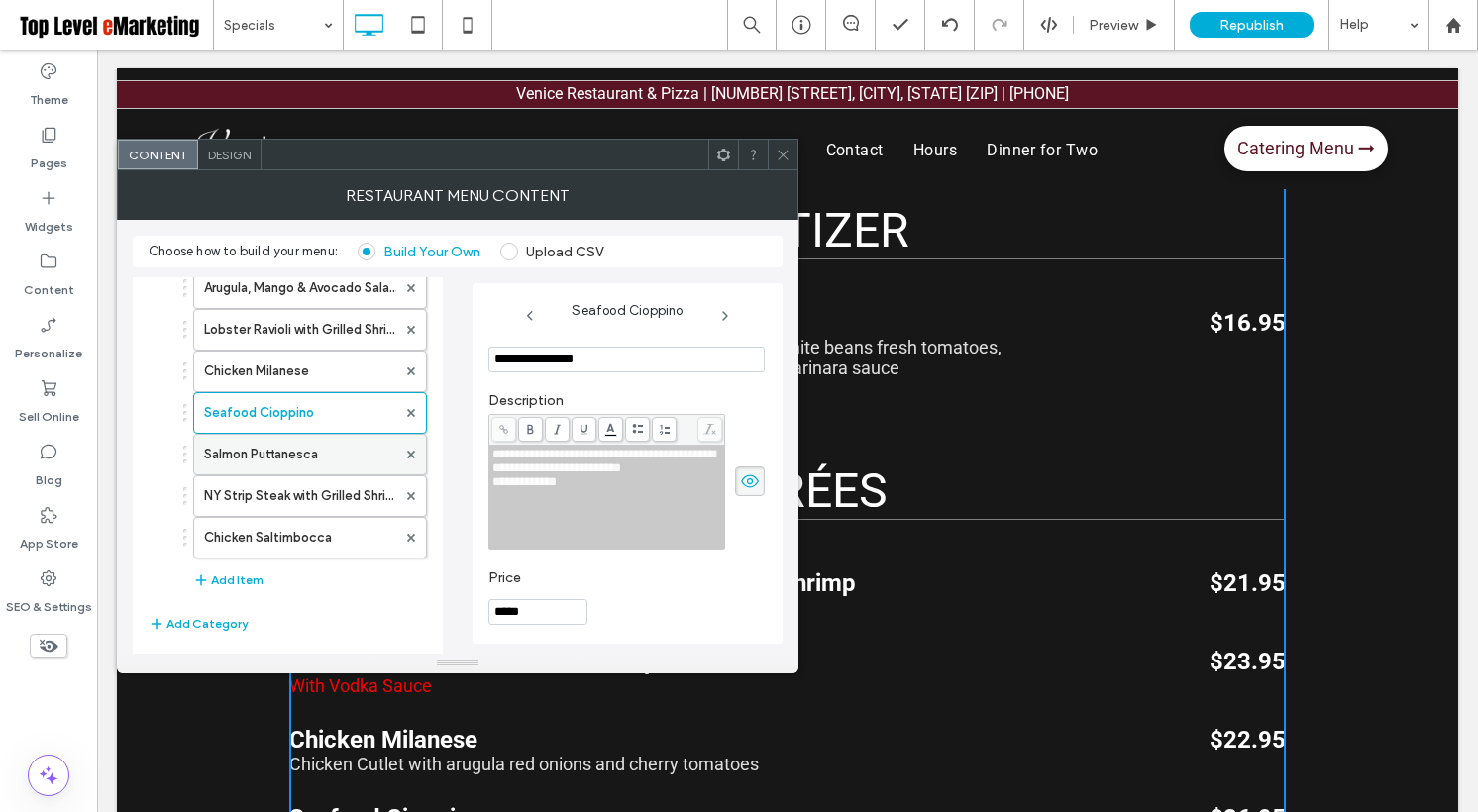 click on "Salmon Puttanesca" at bounding box center (300, 455) 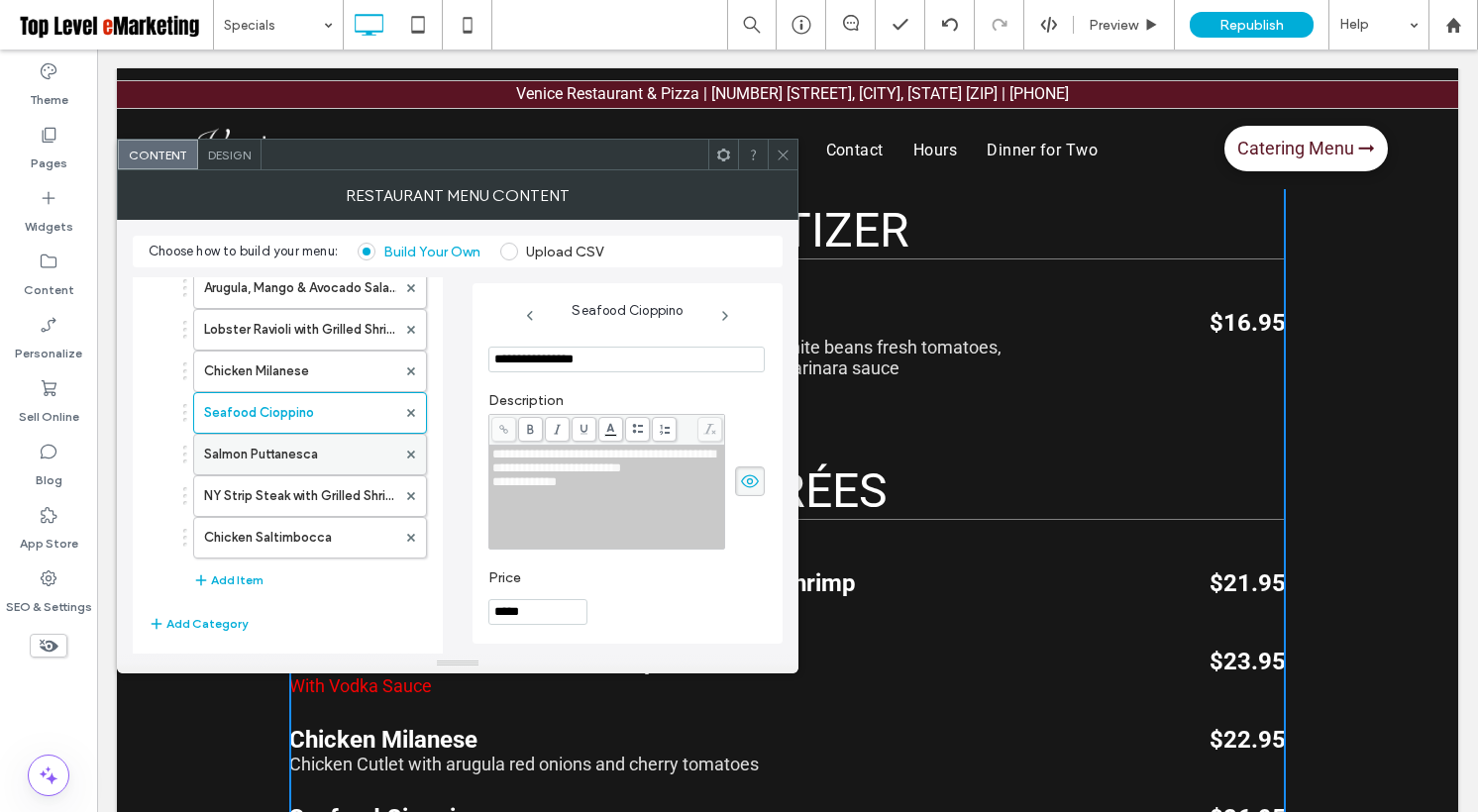 type on "*****" 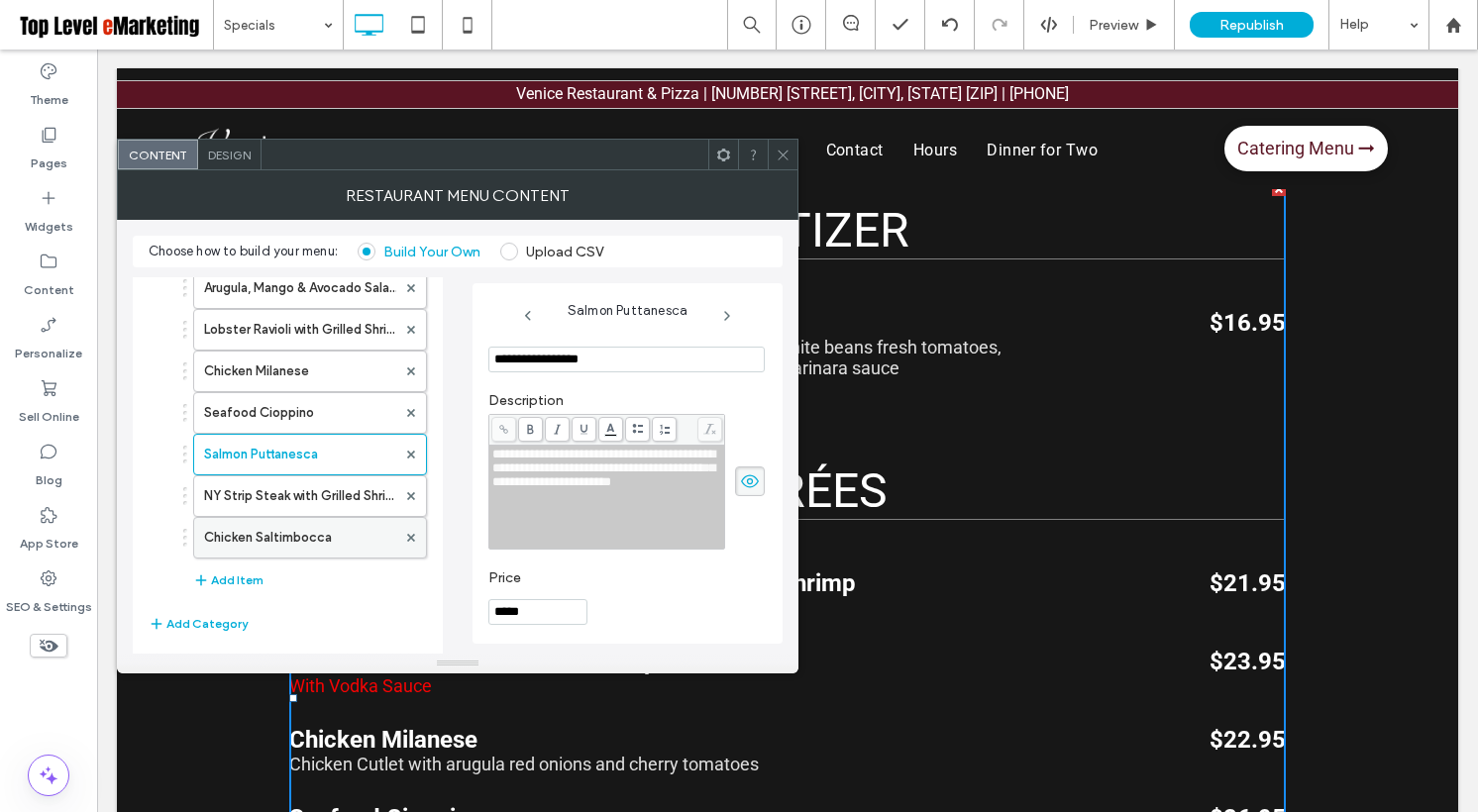 click on "Chicken Saltimbocca" at bounding box center [300, 538] 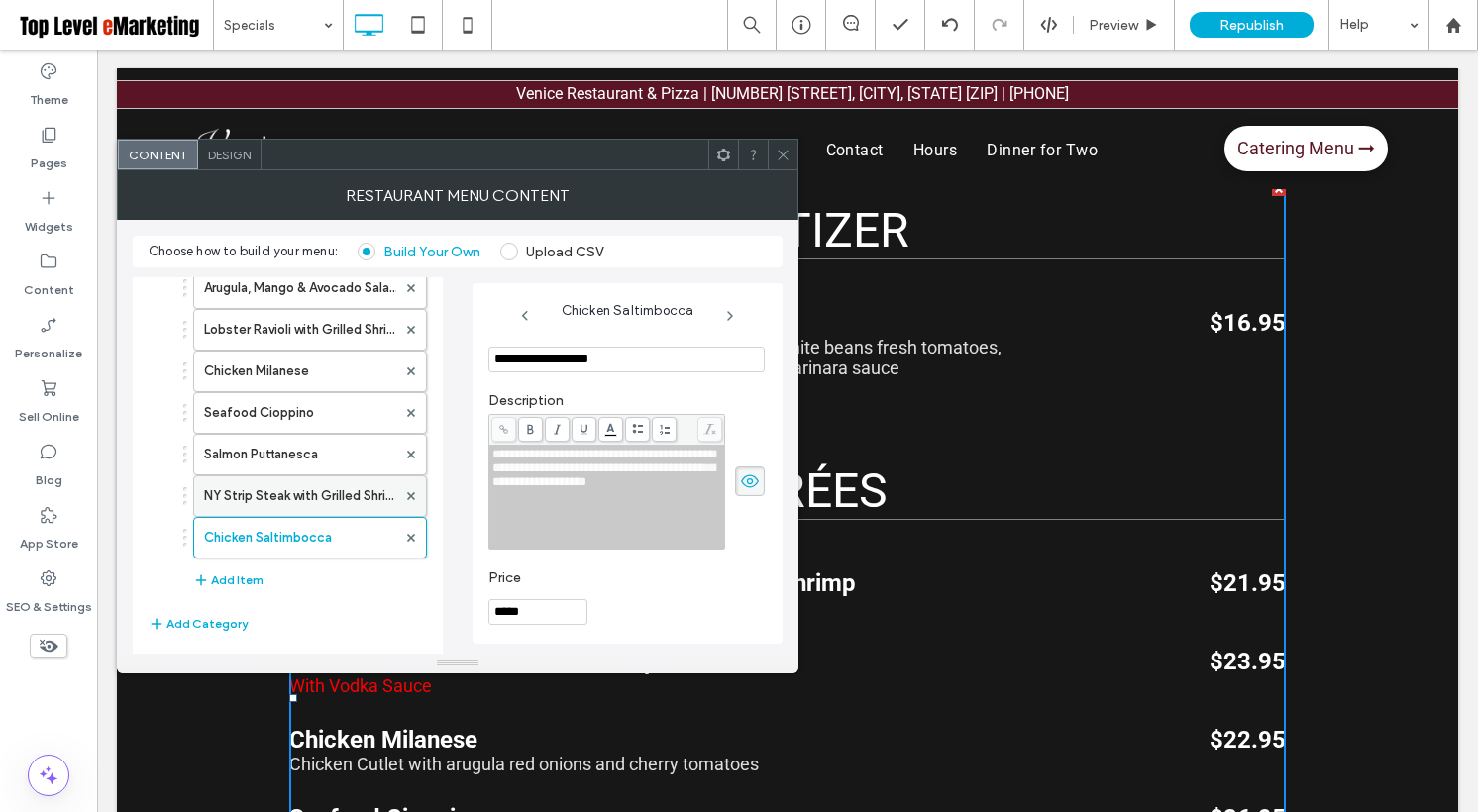 click on "NY Strip Steak with Grilled Shrimp" at bounding box center (300, 496) 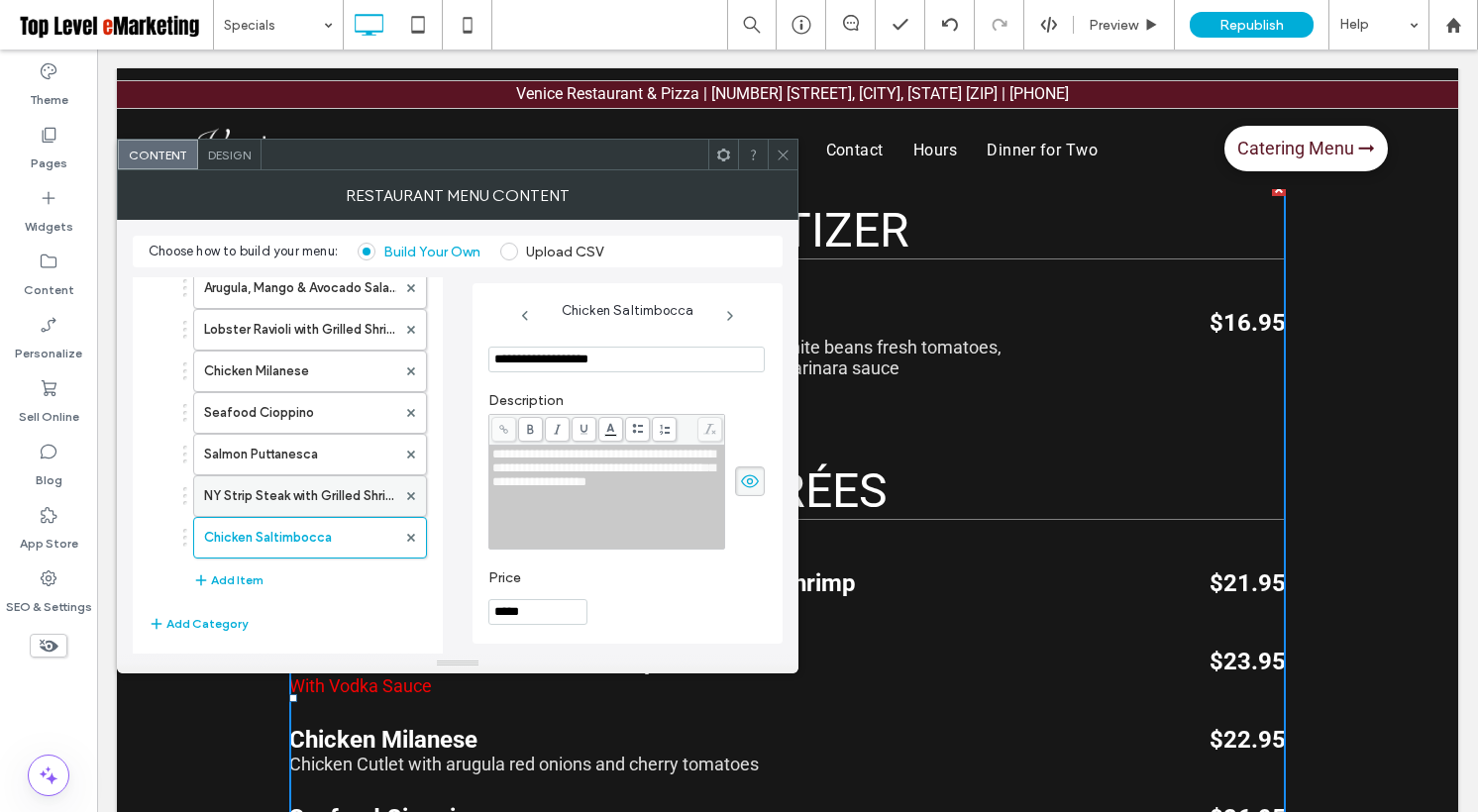type on "*****" 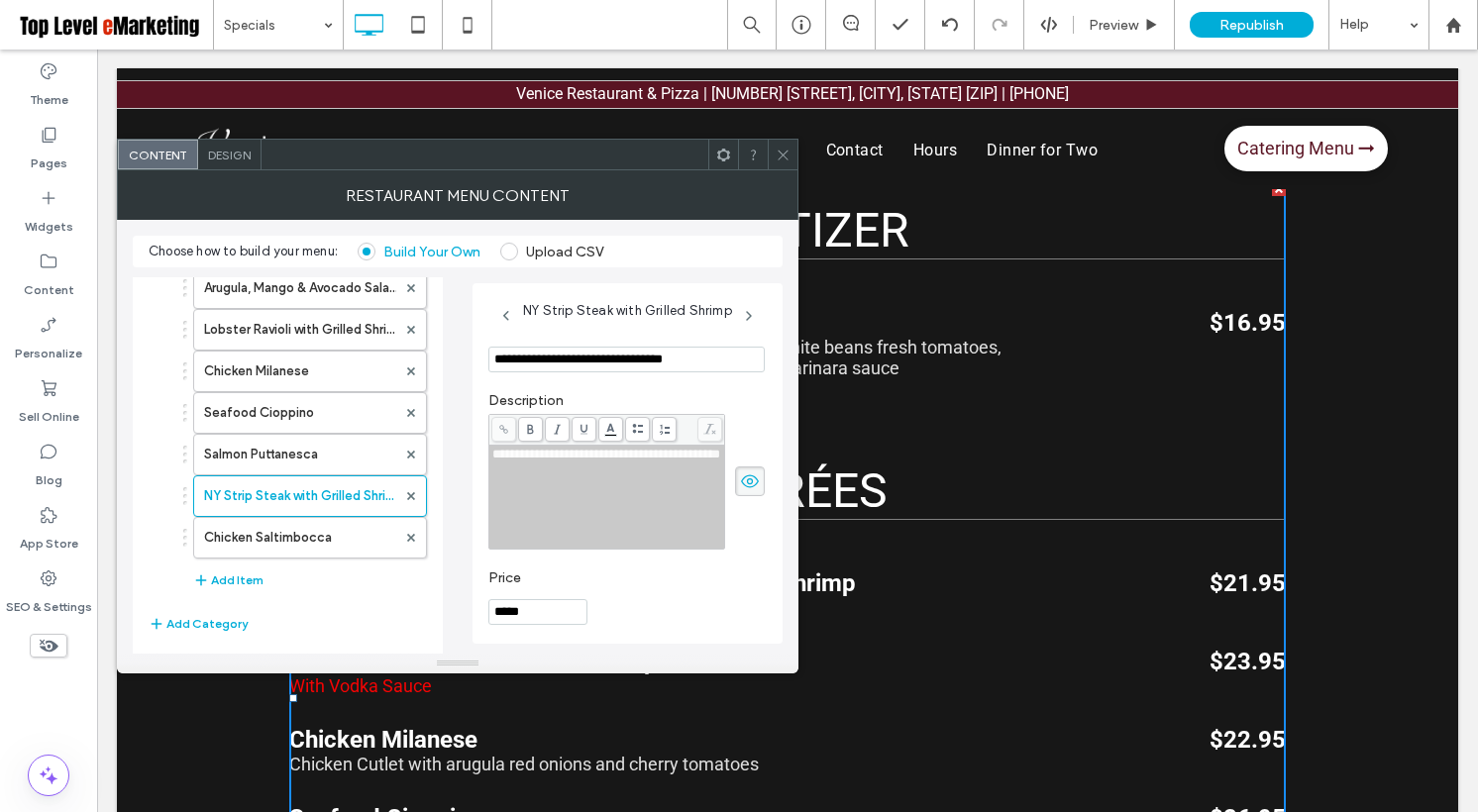 click 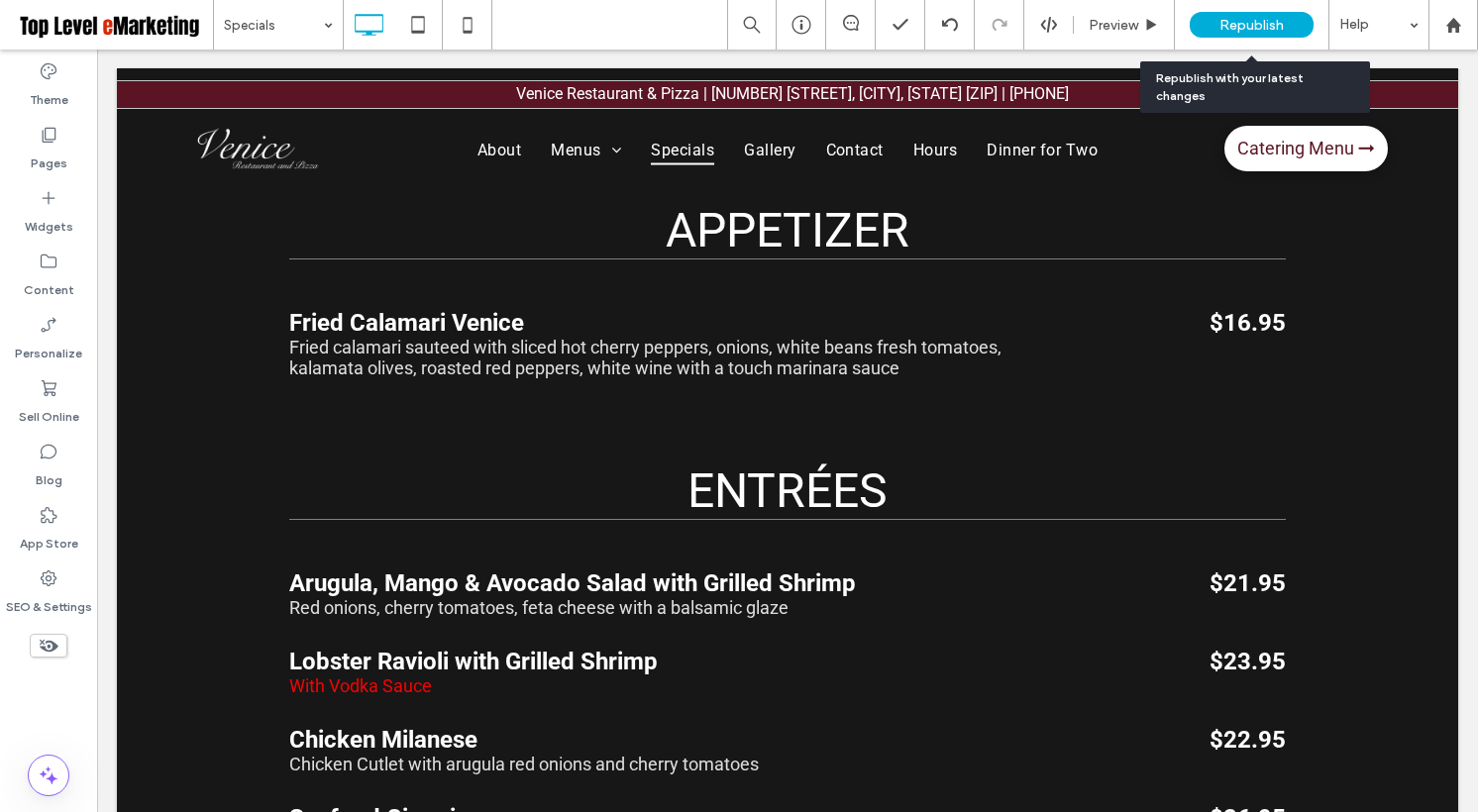 click on "Republish" at bounding box center [1251, 25] 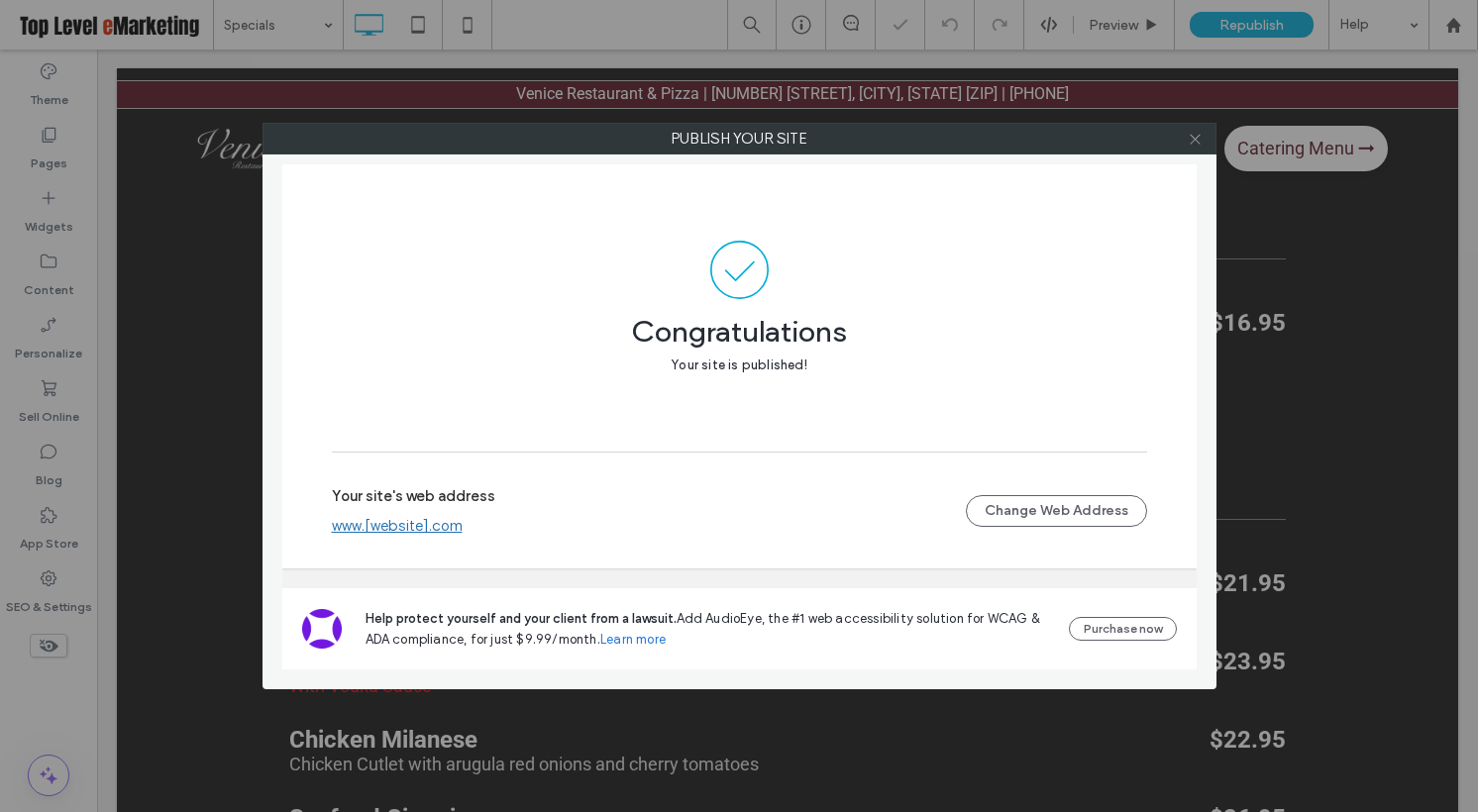 click 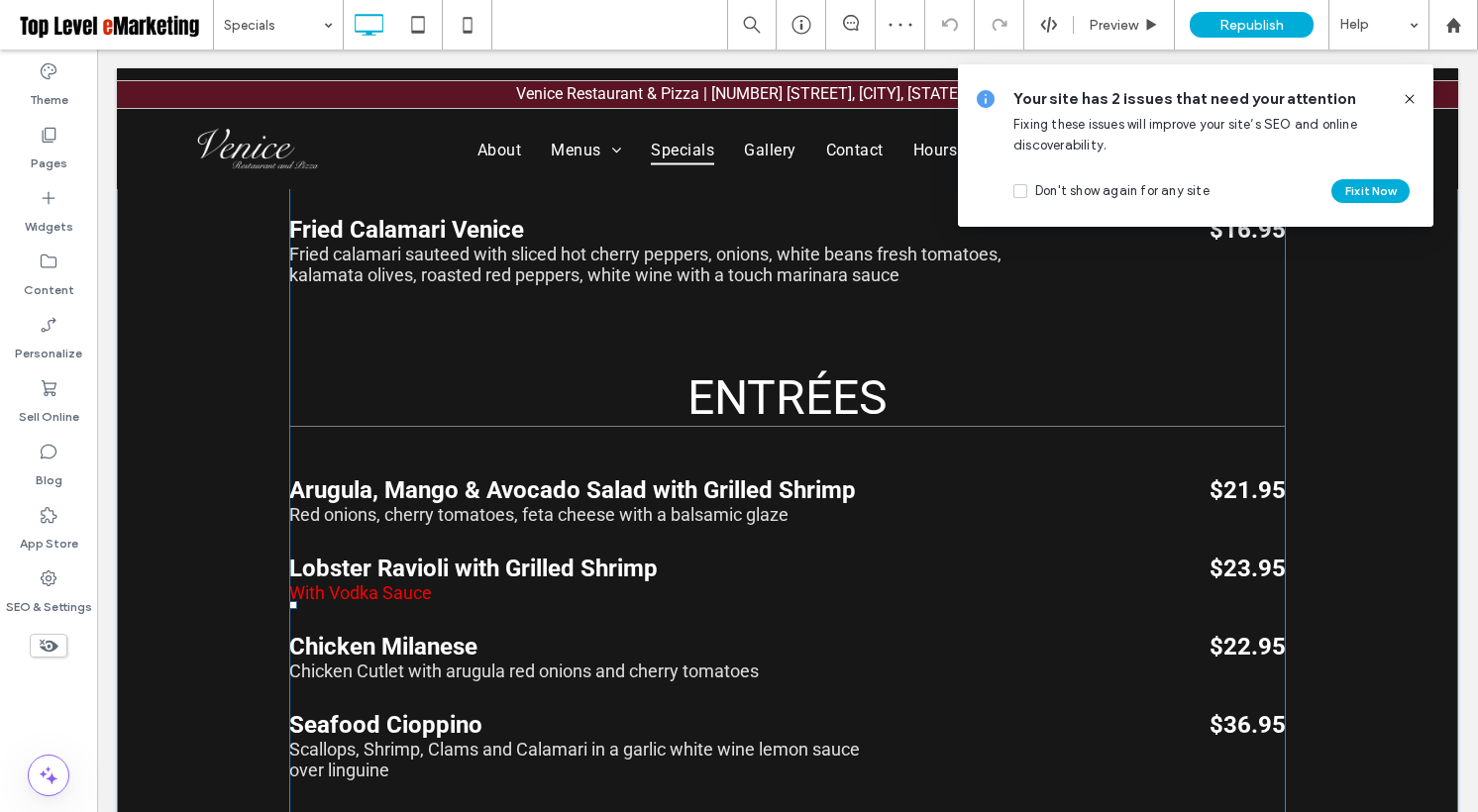 scroll, scrollTop: 661, scrollLeft: 0, axis: vertical 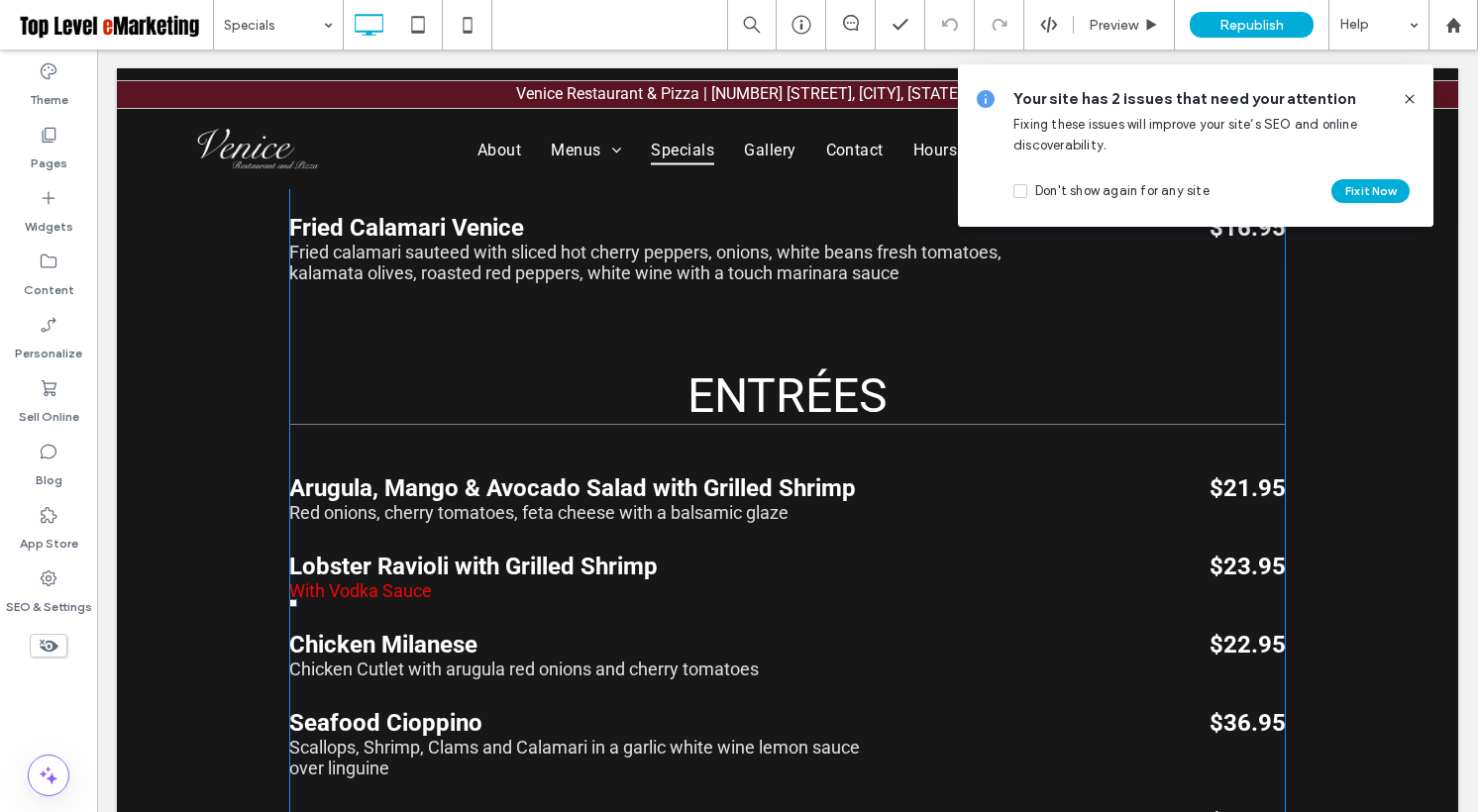 click 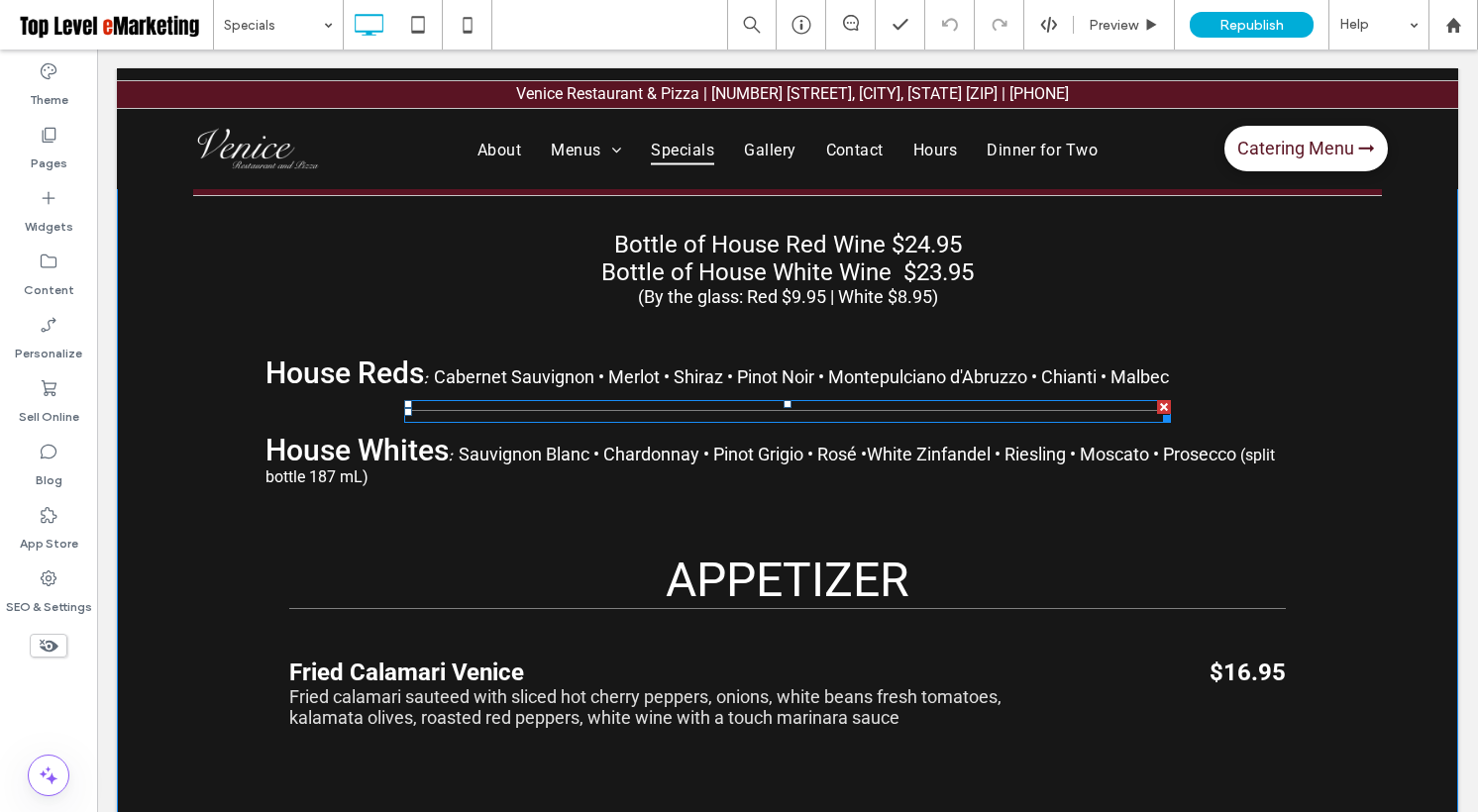 scroll, scrollTop: 201, scrollLeft: 0, axis: vertical 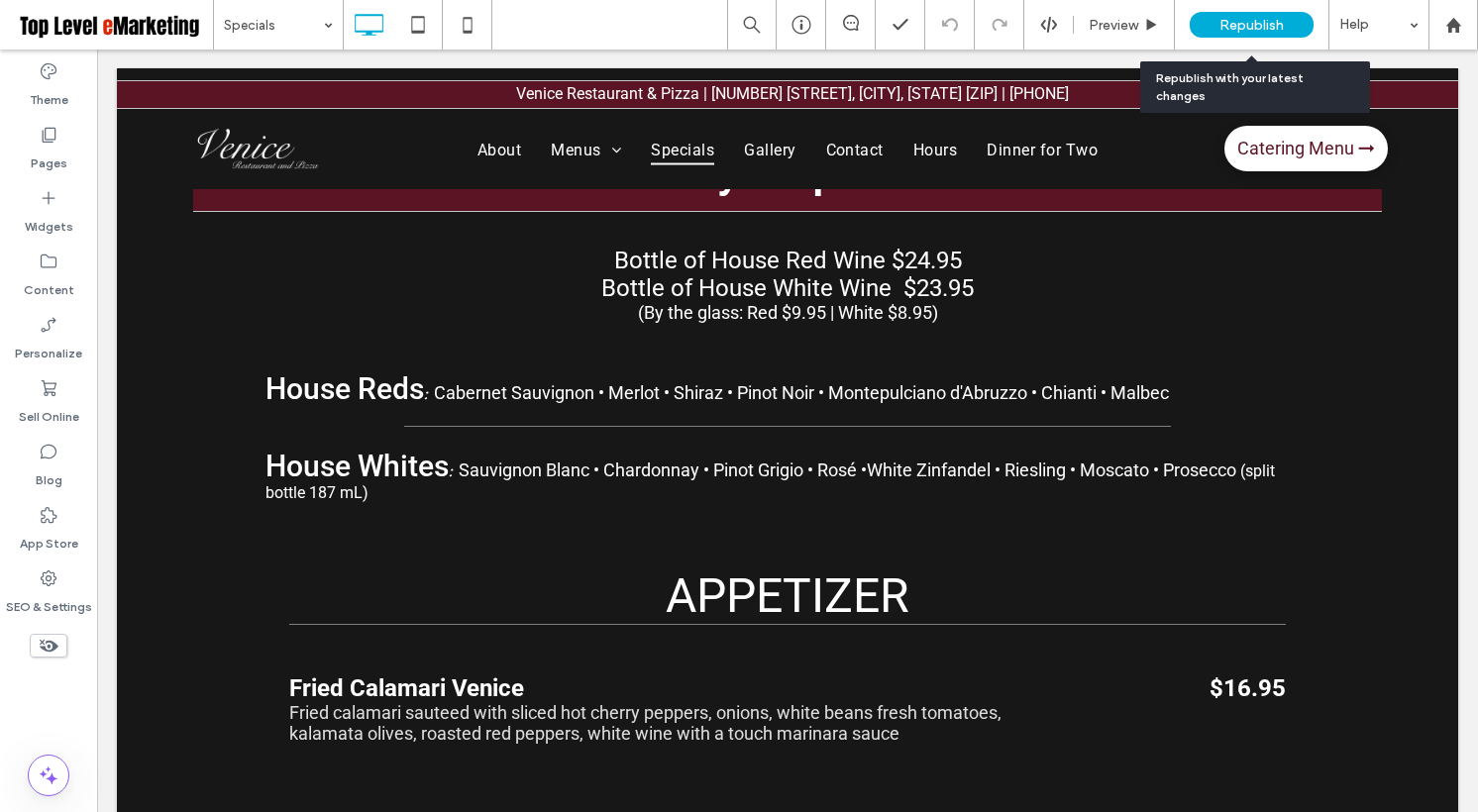 click on "Republish" at bounding box center [1251, 25] 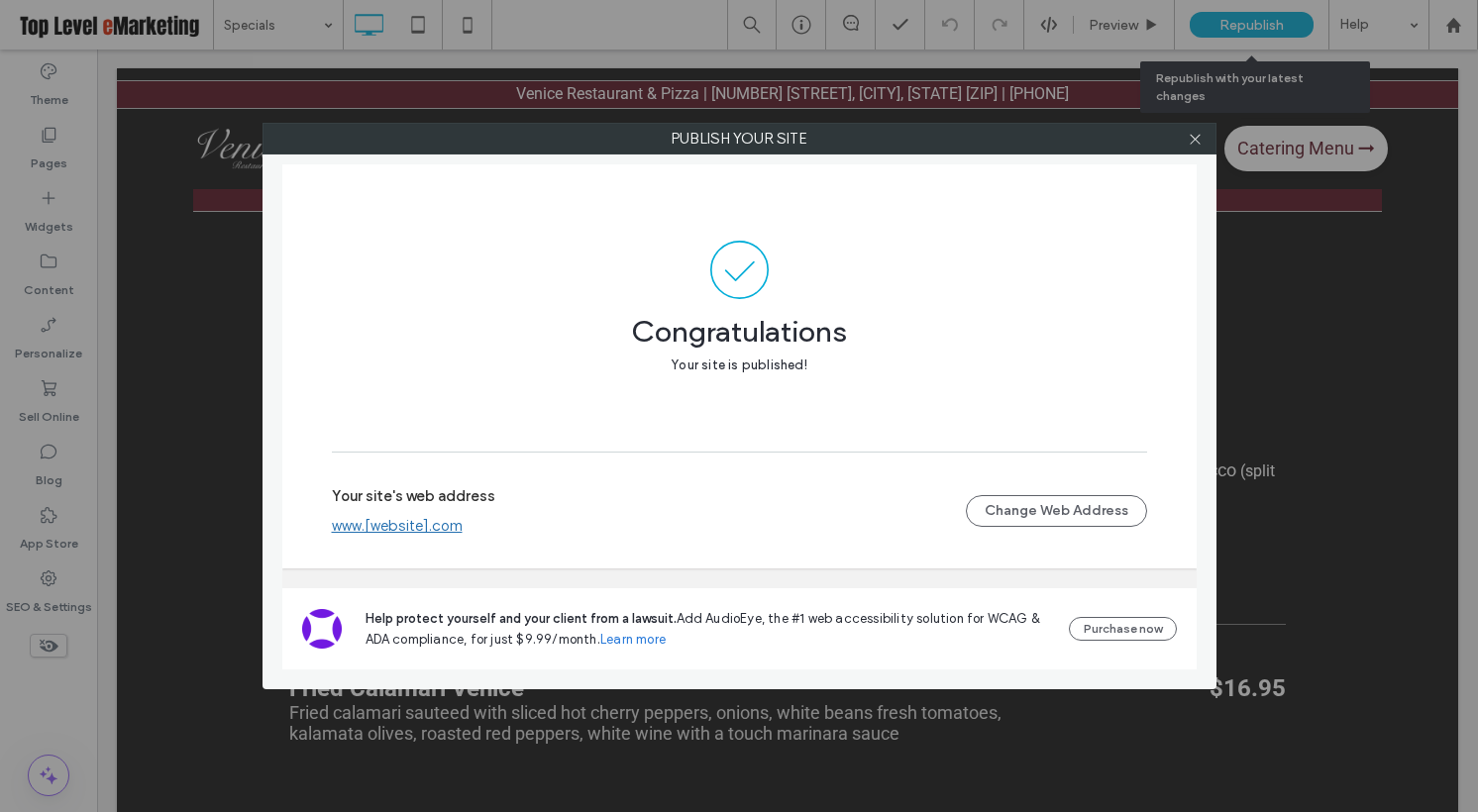 click on "Publish your site Congratulations Your site is published! Your site's web address www.[website].com Change Web Address Help protect yourself and your client from a lawsuit. Add AudioEye, the #1 web accessibility solution for WCAG & ADA compliance, for just $[PRICE]/month. Learn more Purchase now" at bounding box center (739, 406) 